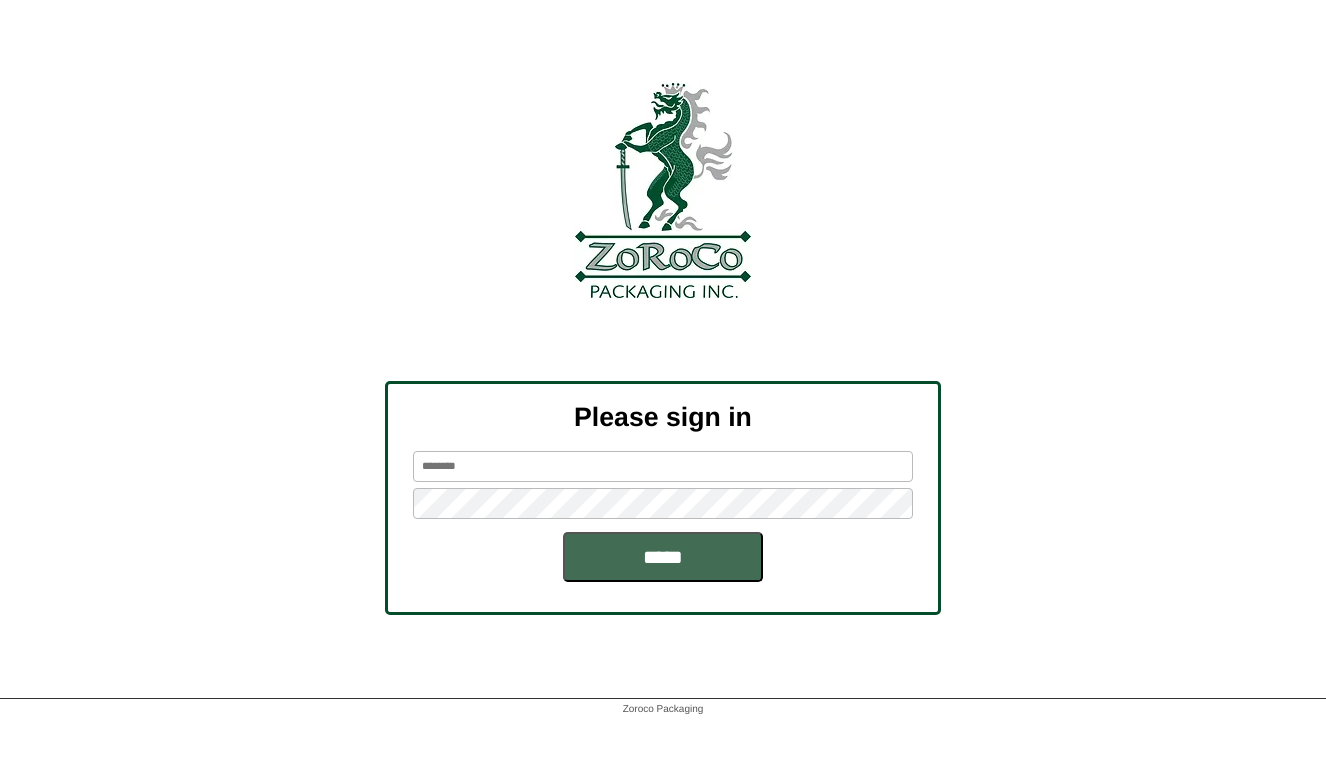 scroll, scrollTop: 0, scrollLeft: 0, axis: both 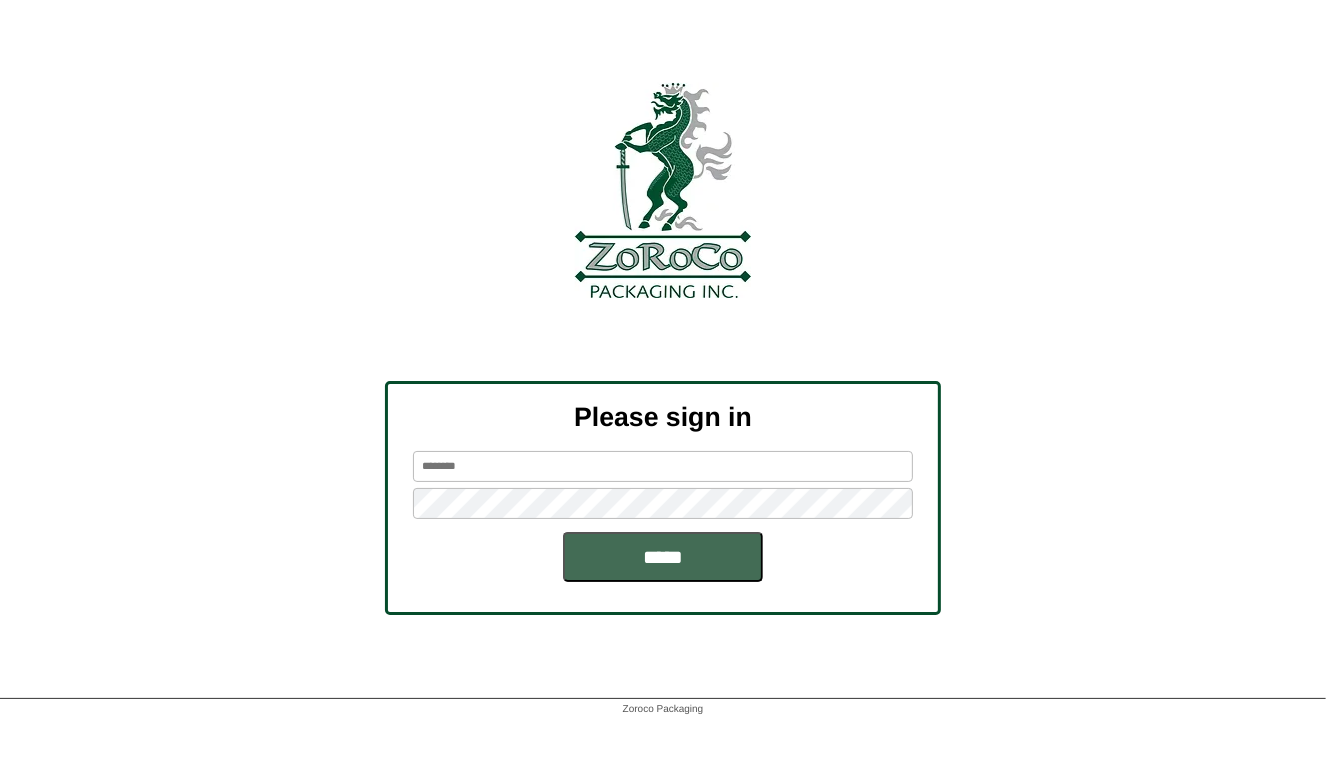 type on "*******" 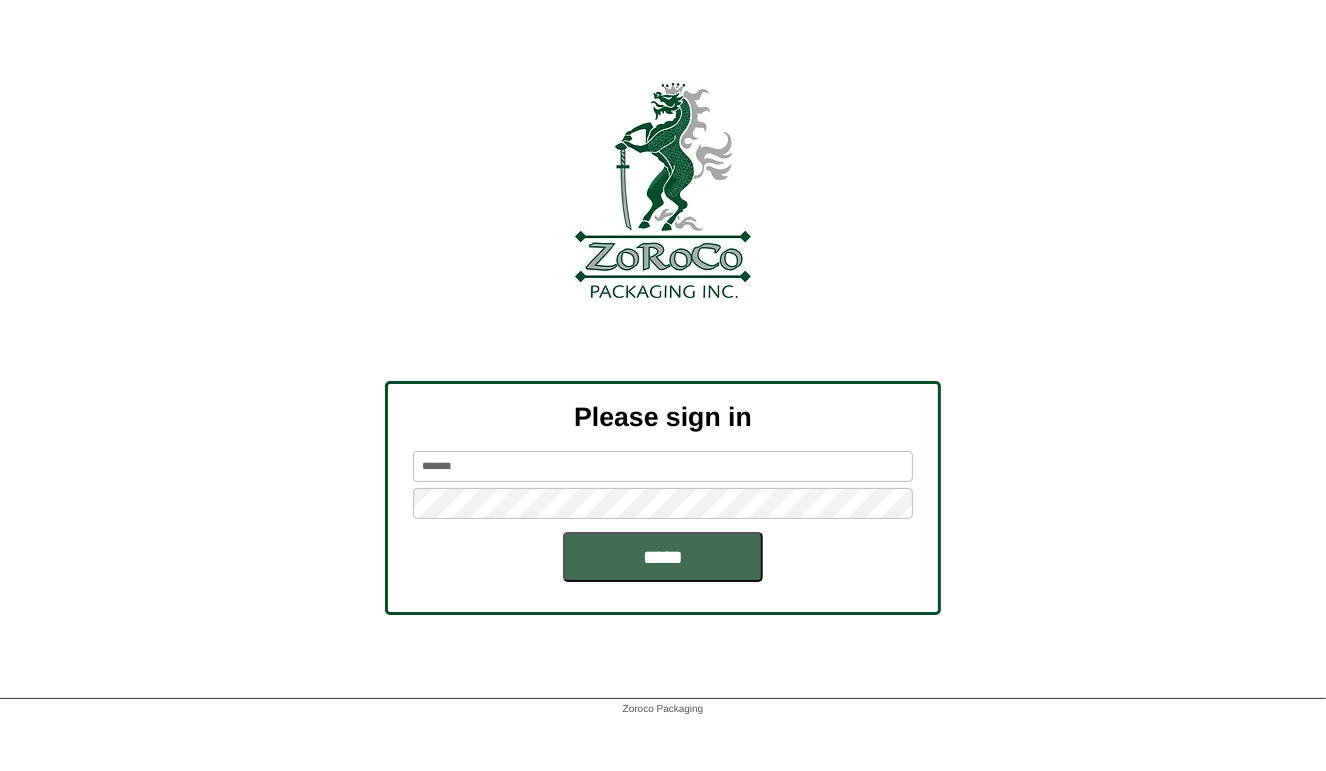 click on "*****" at bounding box center (663, 557) 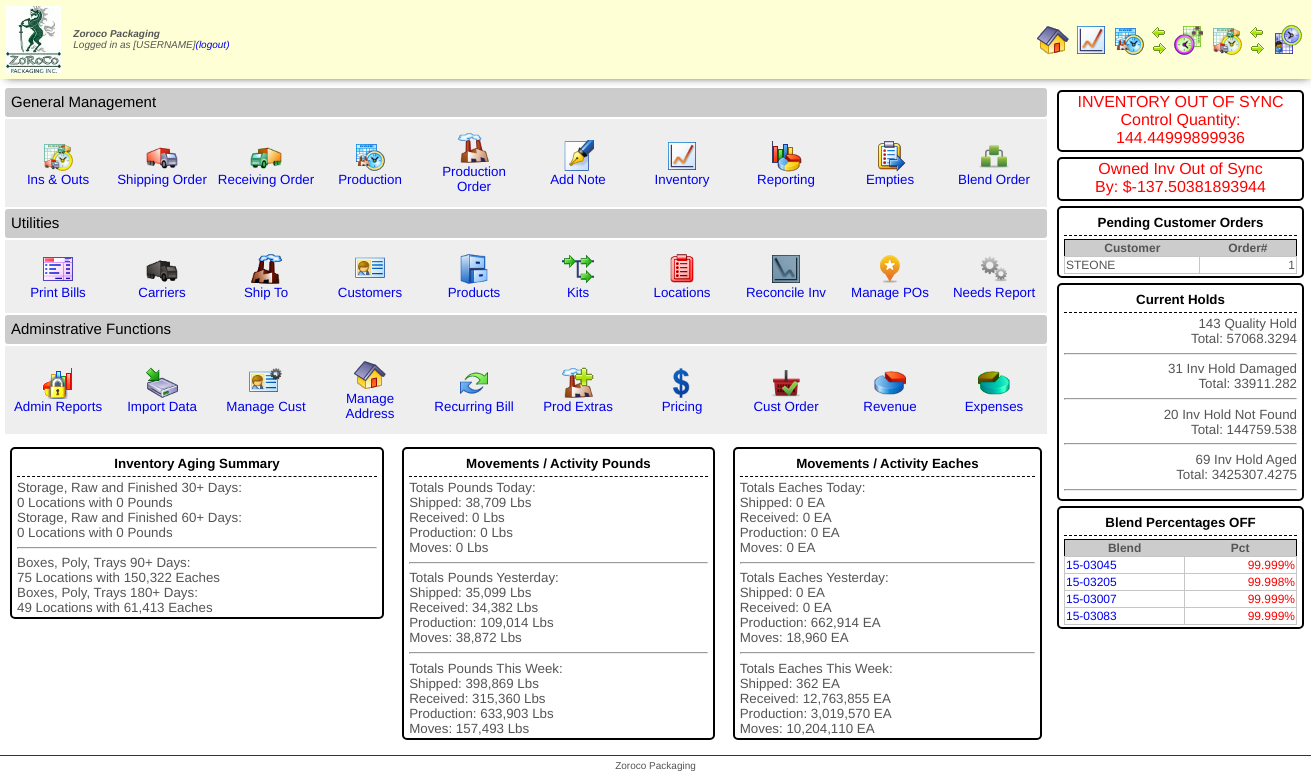 scroll, scrollTop: 0, scrollLeft: 0, axis: both 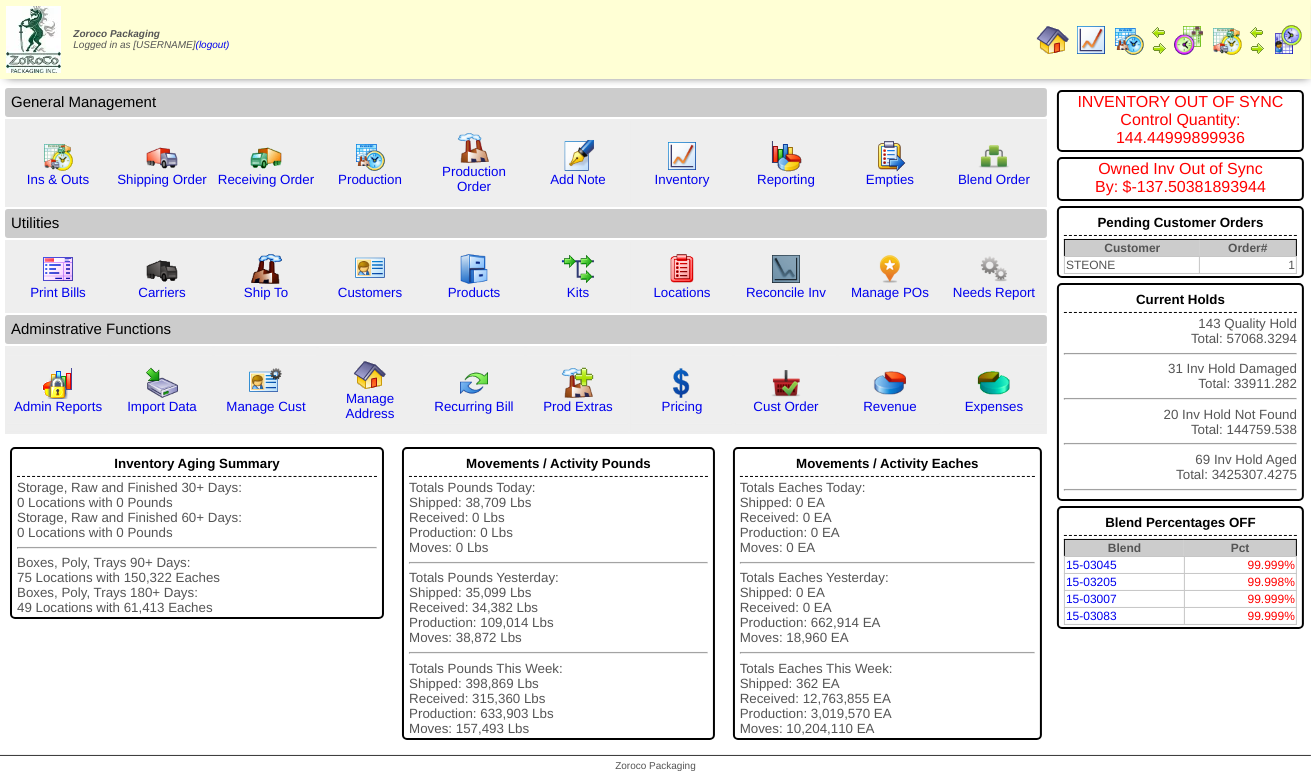 click at bounding box center (1129, 40) 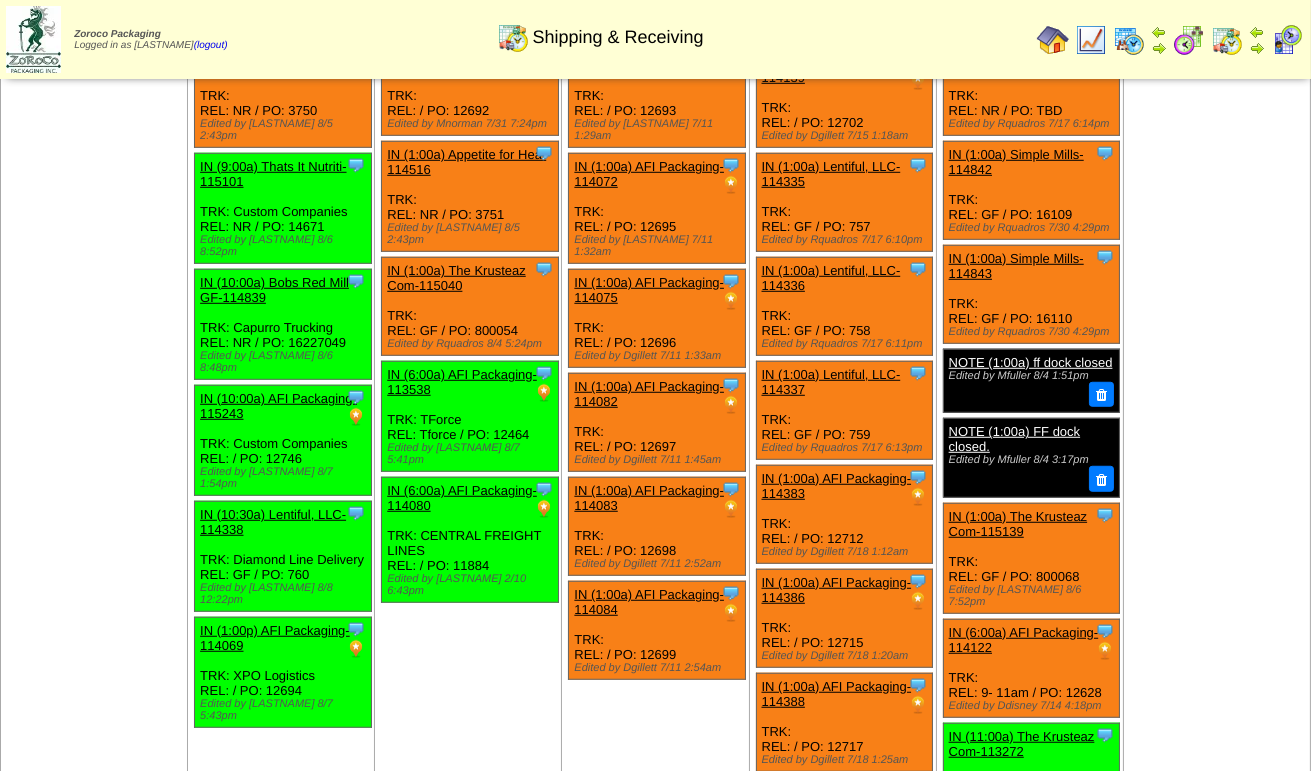 scroll, scrollTop: 2103, scrollLeft: 0, axis: vertical 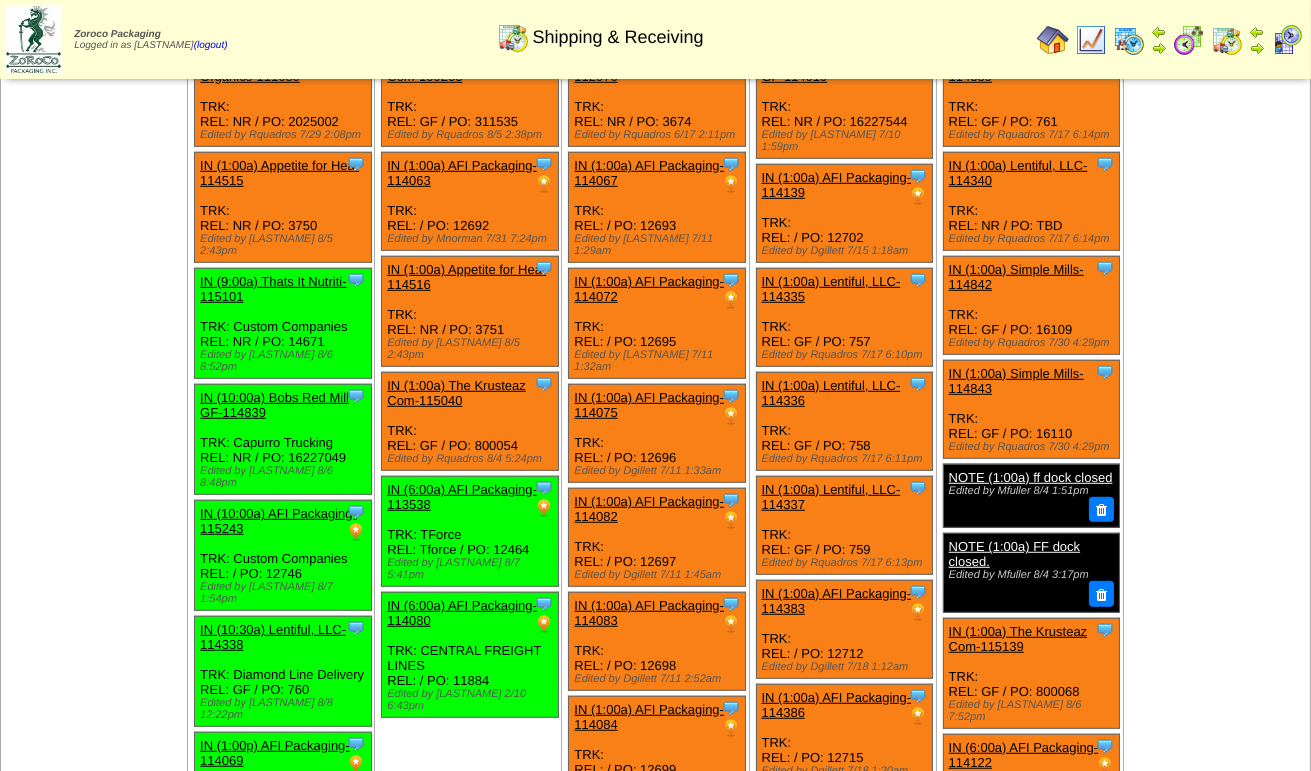 click on "NOTE
(1:00a)
ff dock closed" at bounding box center [1031, 477] 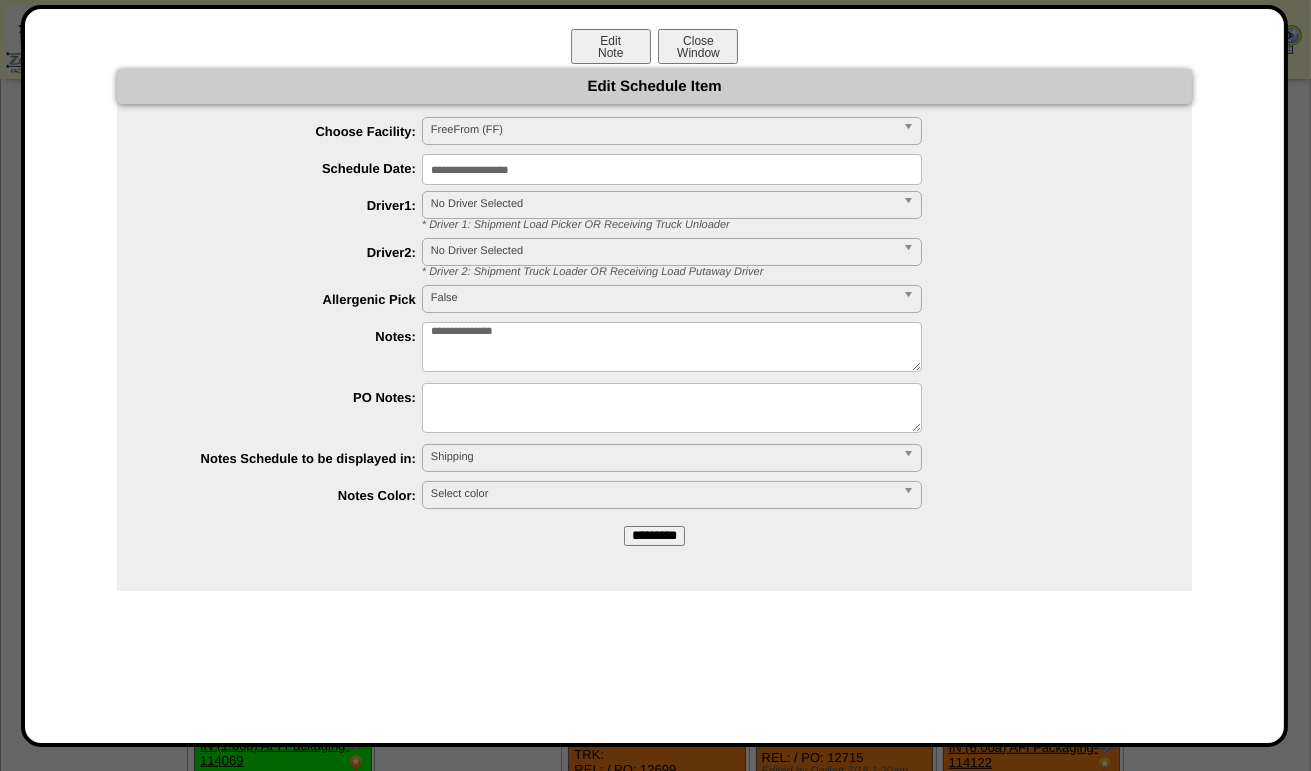 click on "**********" at bounding box center [672, 169] 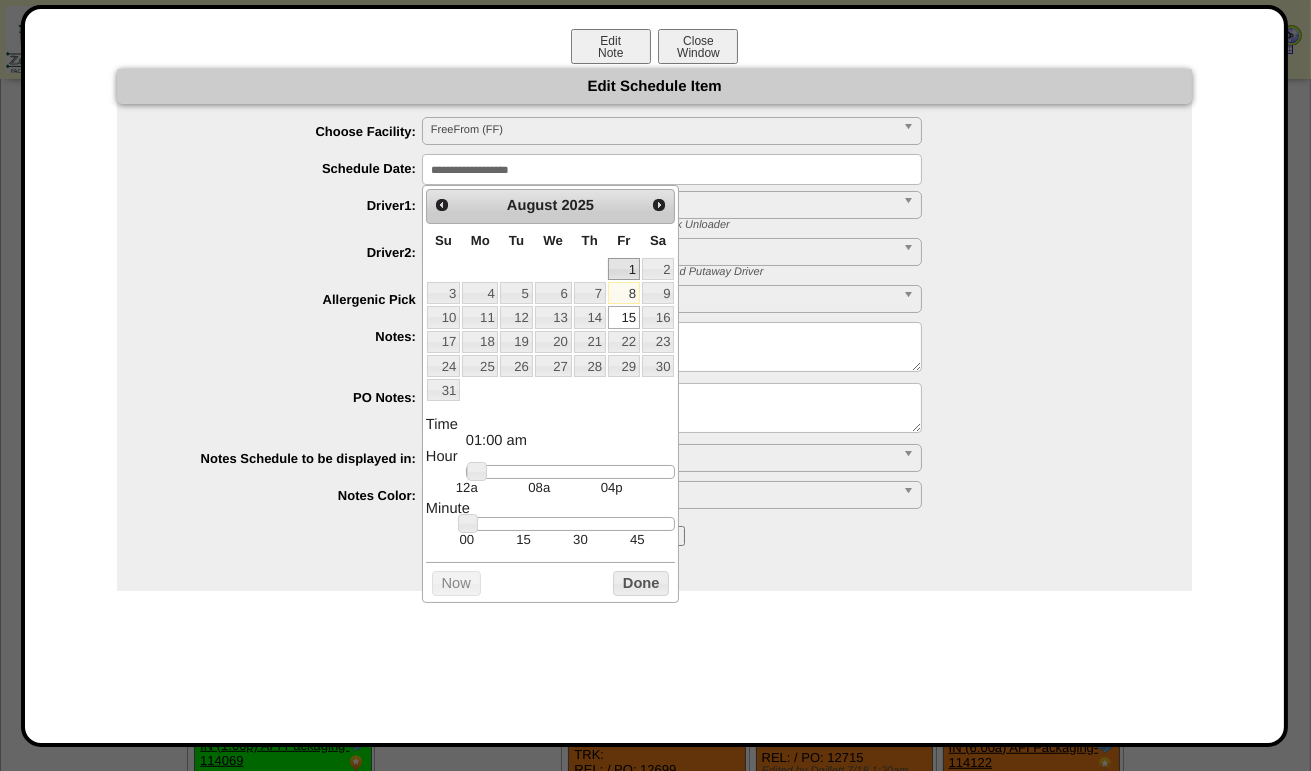 click on "1" at bounding box center [624, 269] 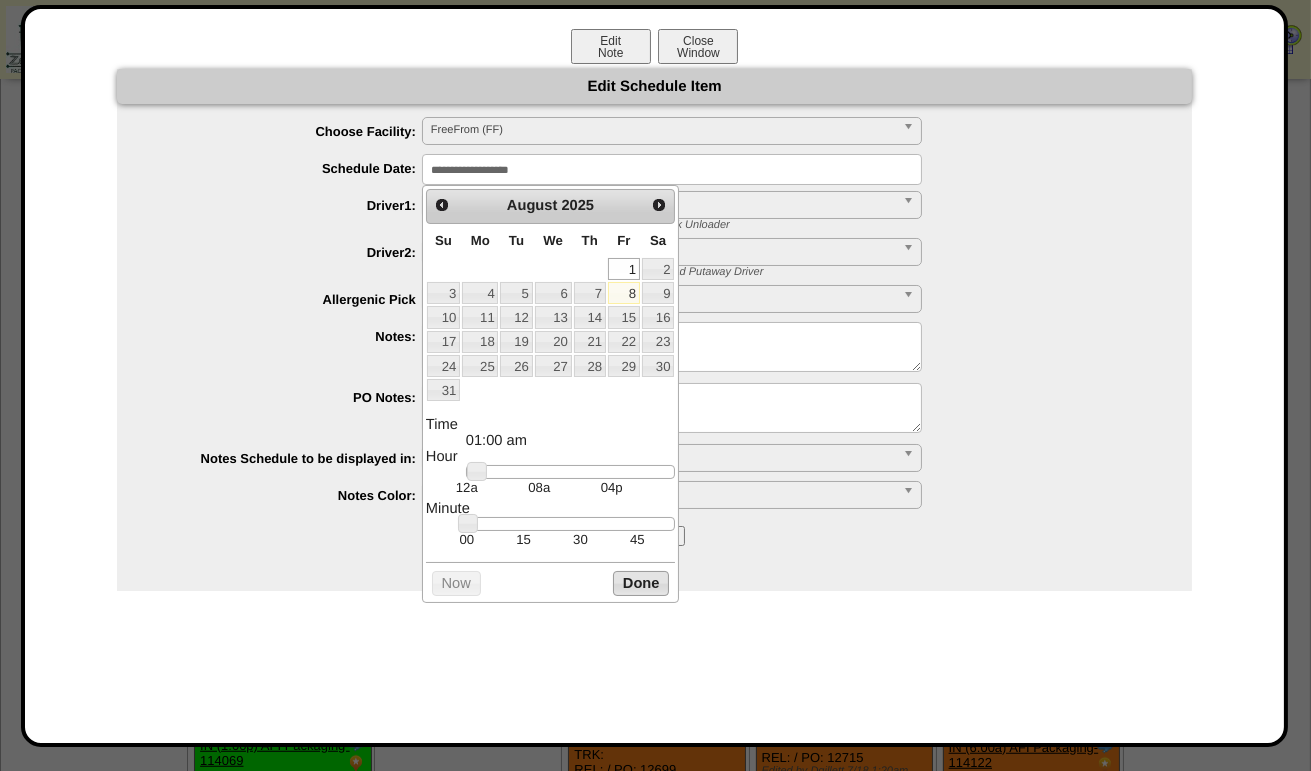 click on "Done" at bounding box center [641, 583] 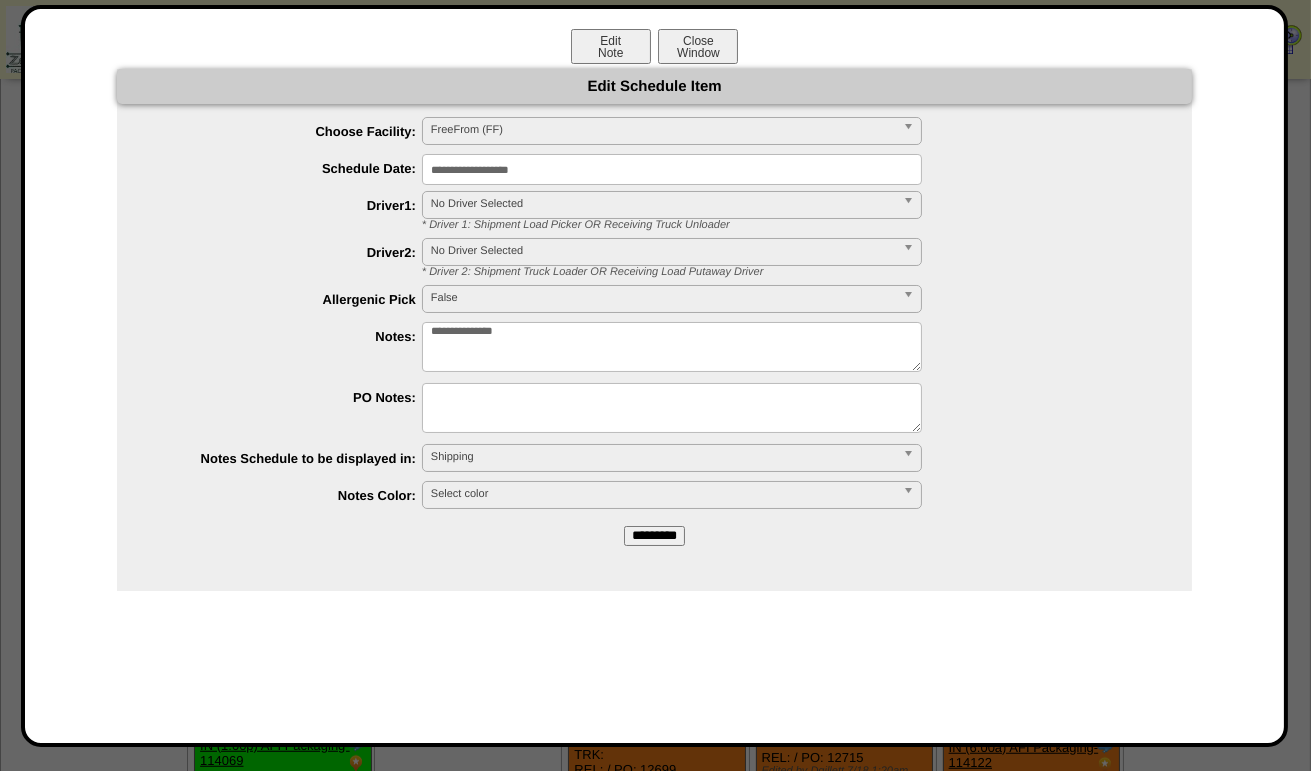 click on "*********" at bounding box center [654, 536] 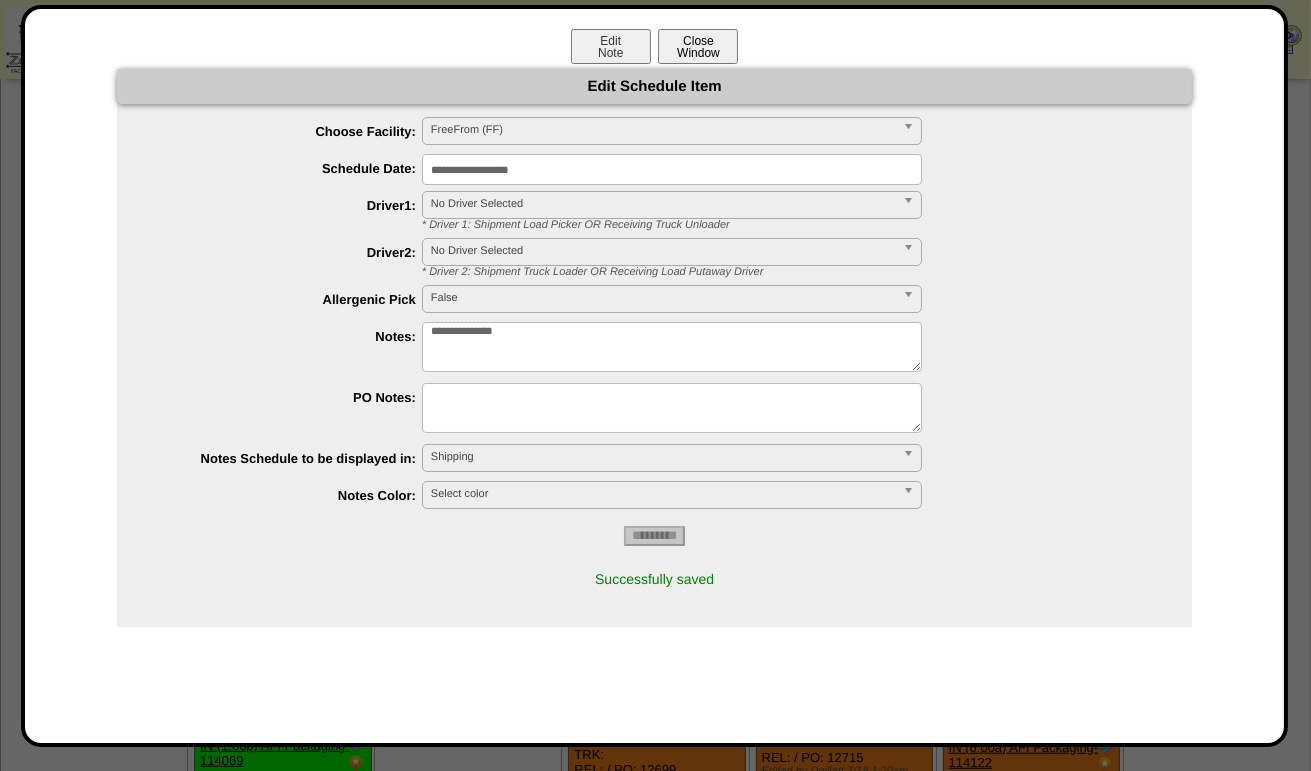 click on "Close Window" at bounding box center (698, 46) 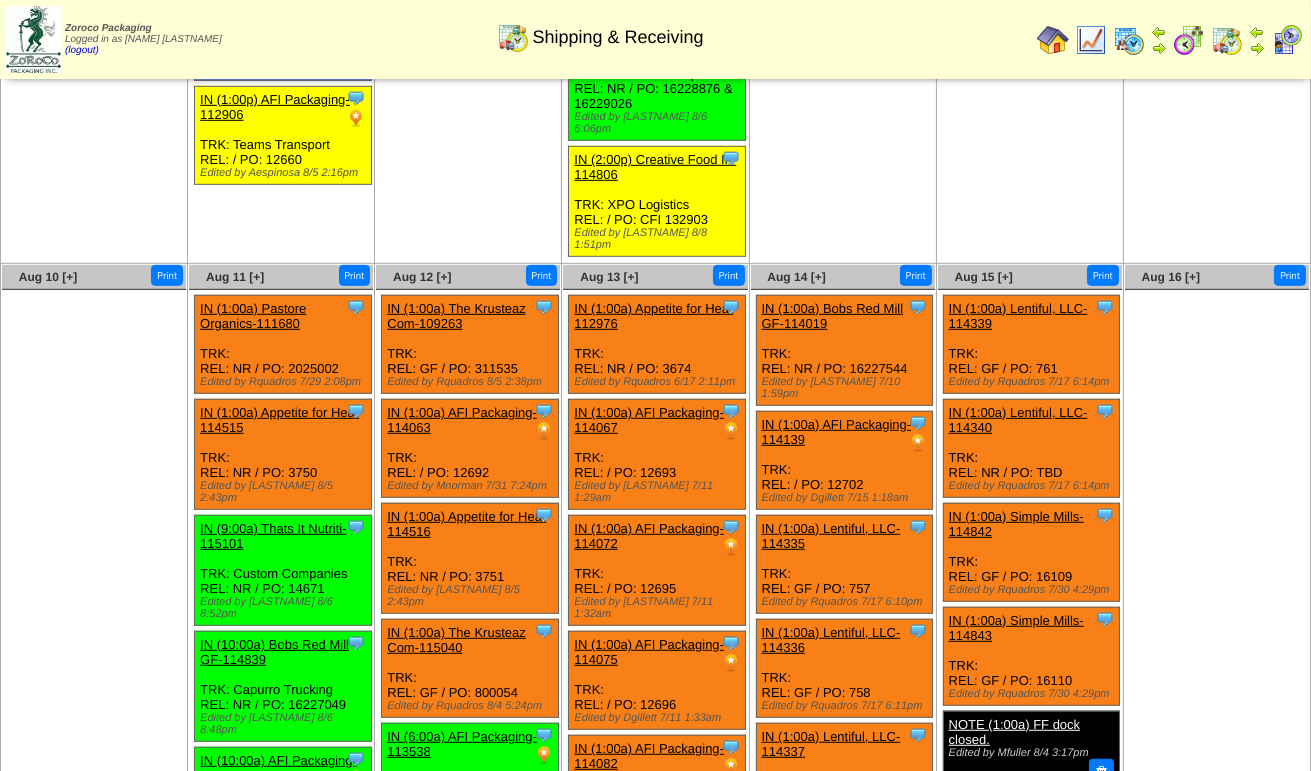 scroll, scrollTop: 2200, scrollLeft: 0, axis: vertical 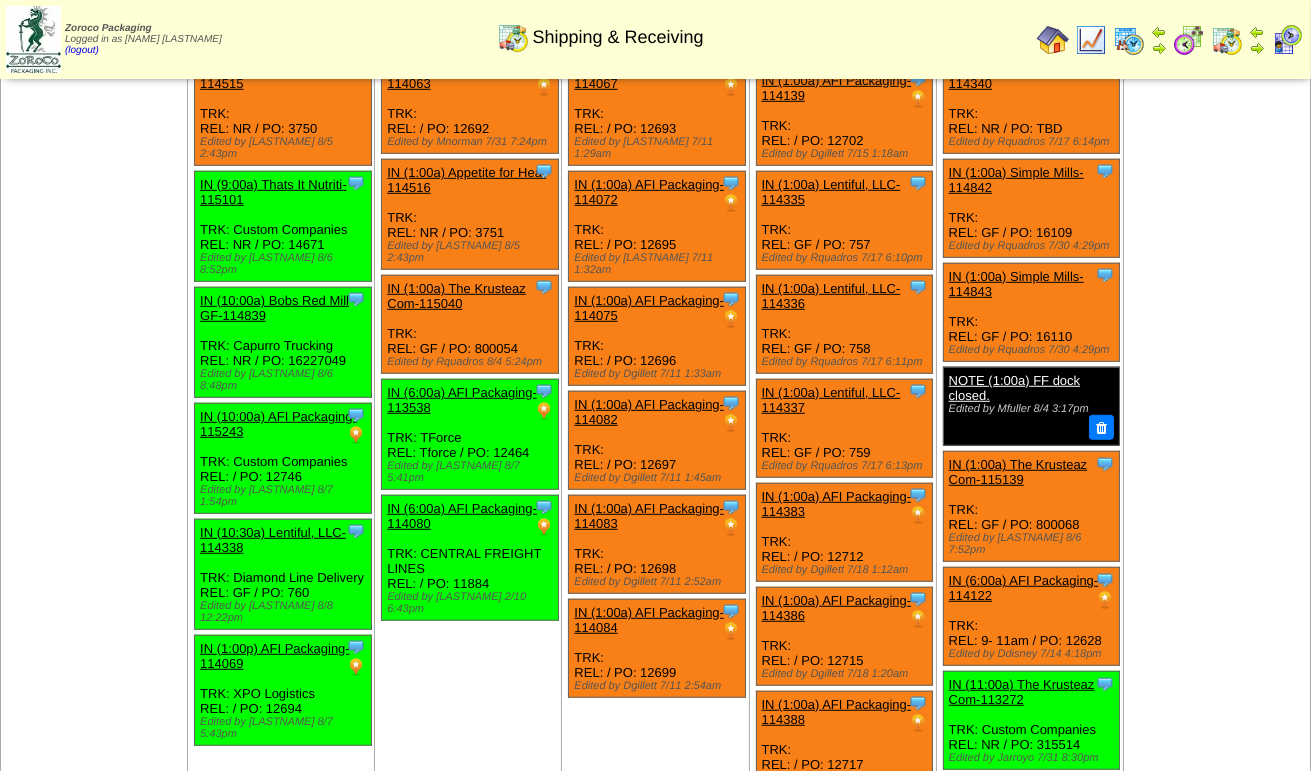 click on "NOTE
(1:00a)
FF dock closed." at bounding box center (1014, 388) 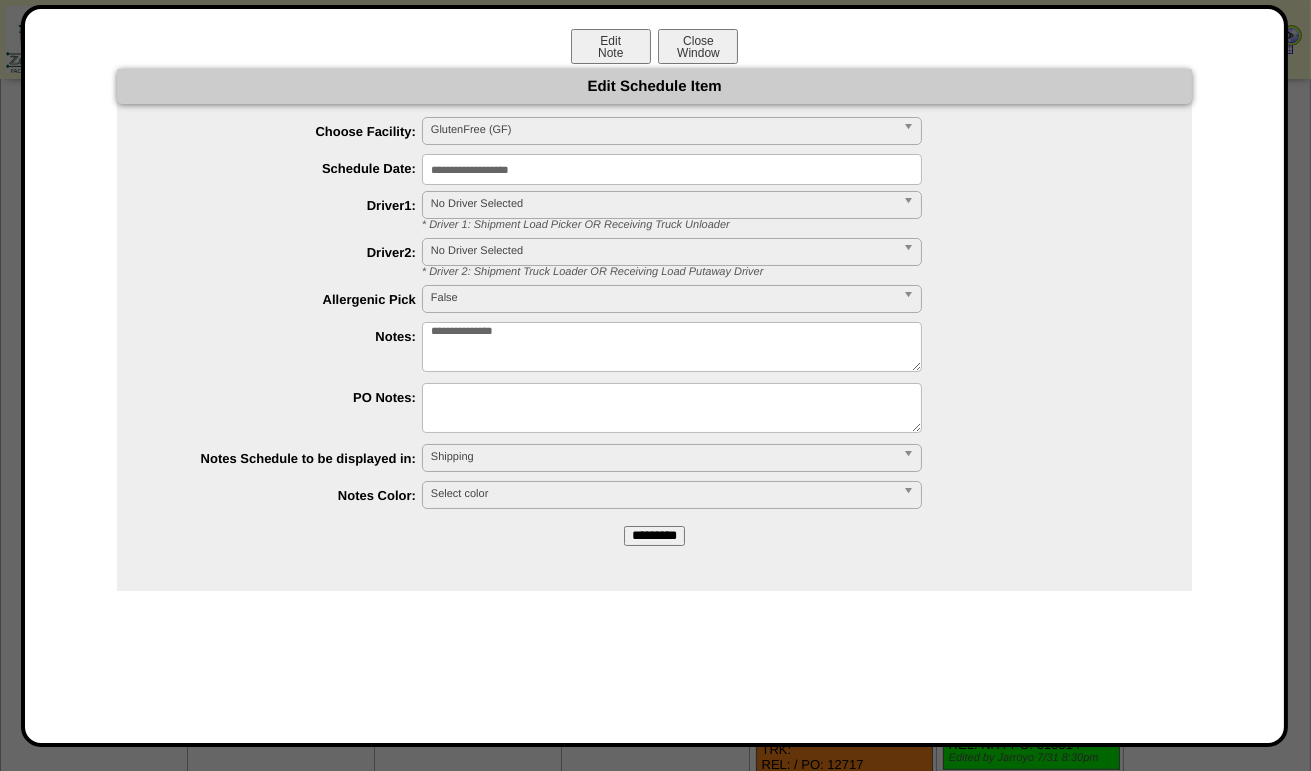 click on "**********" at bounding box center [672, 169] 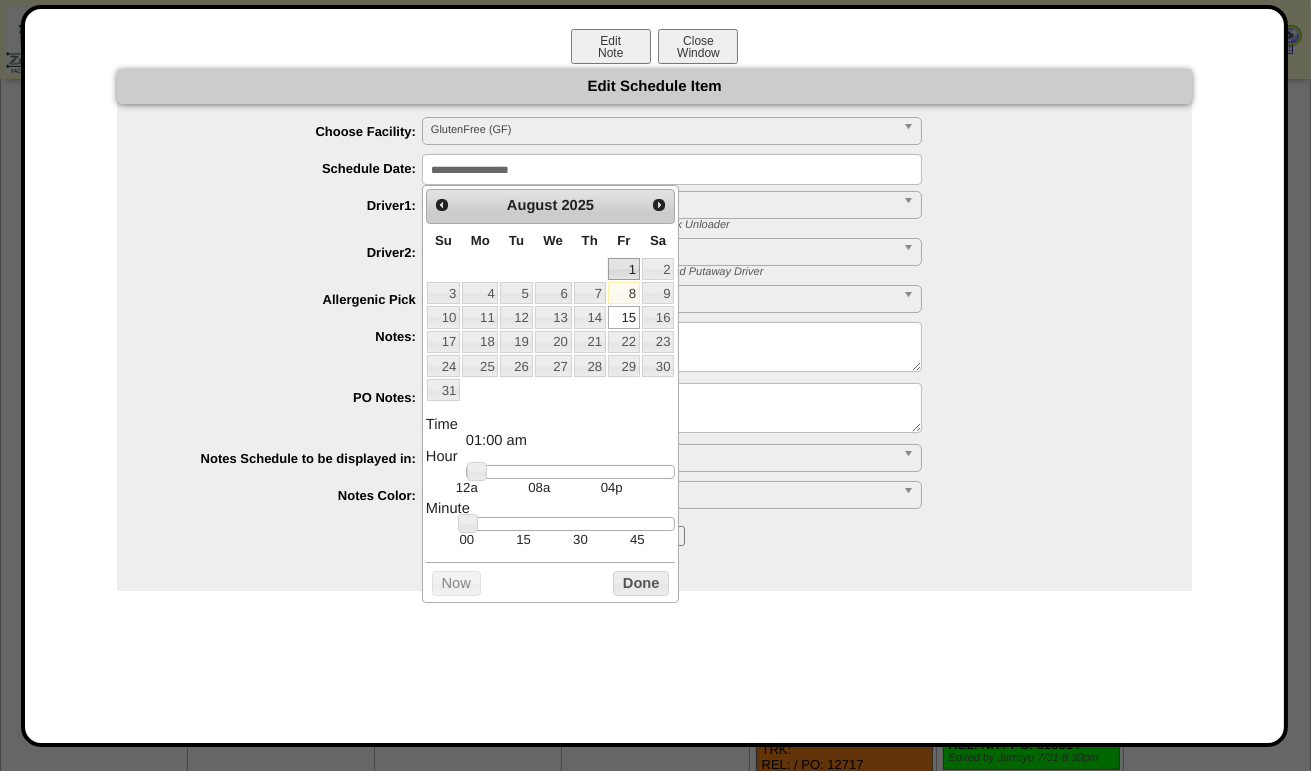 click on "1" at bounding box center (624, 269) 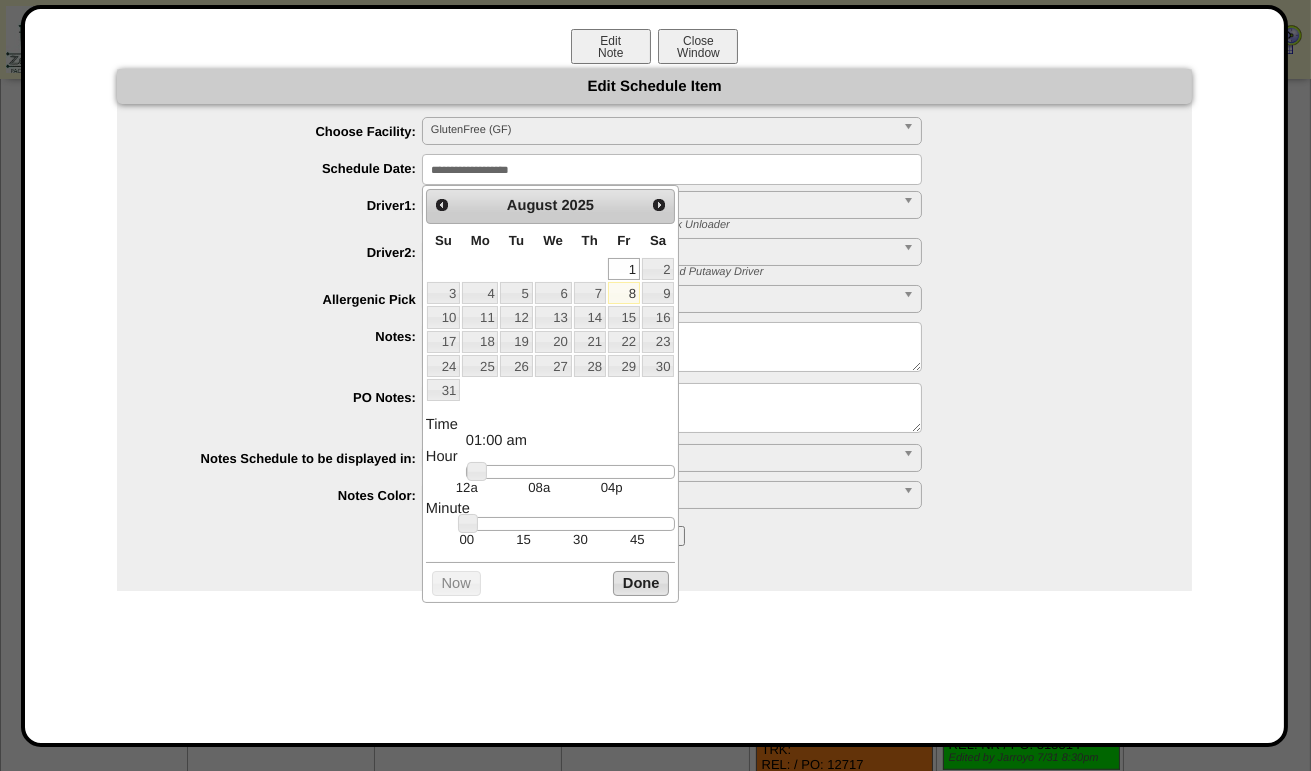 click on "Done" at bounding box center (641, 583) 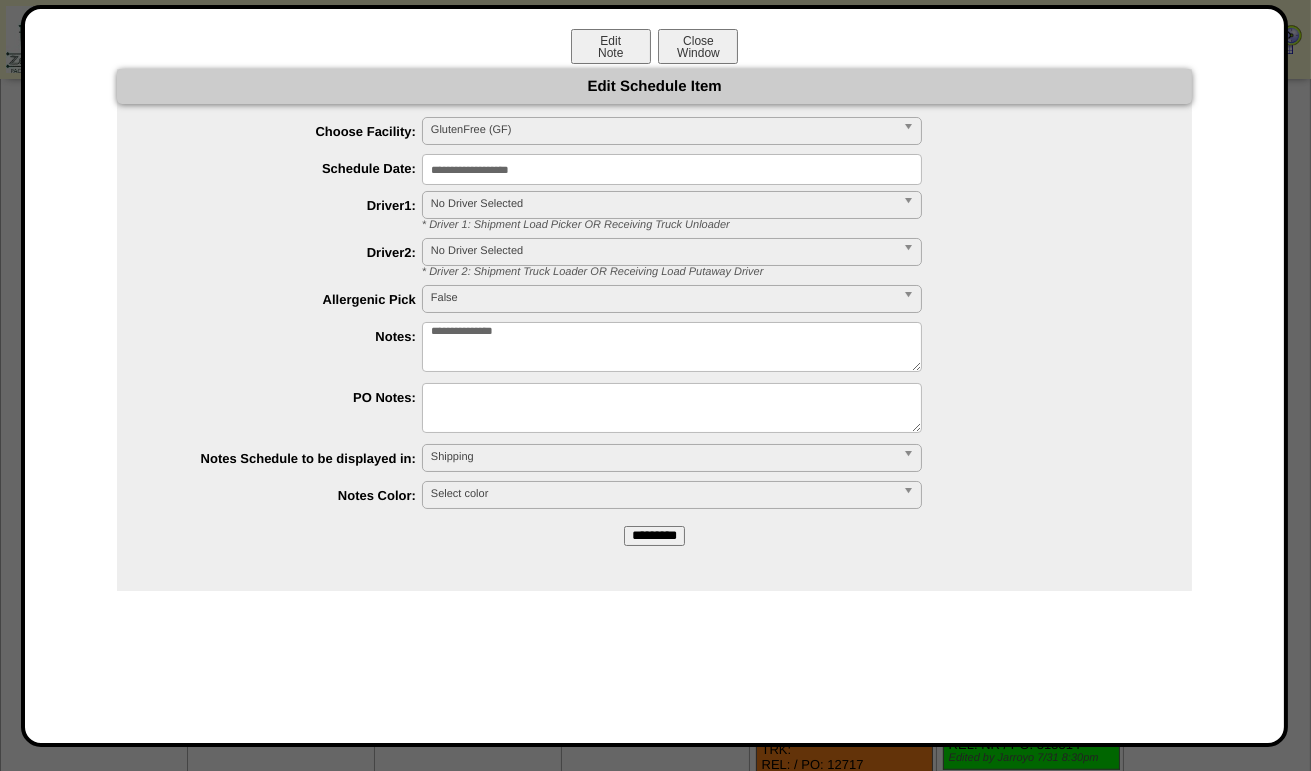 click on "*********" at bounding box center [654, 536] 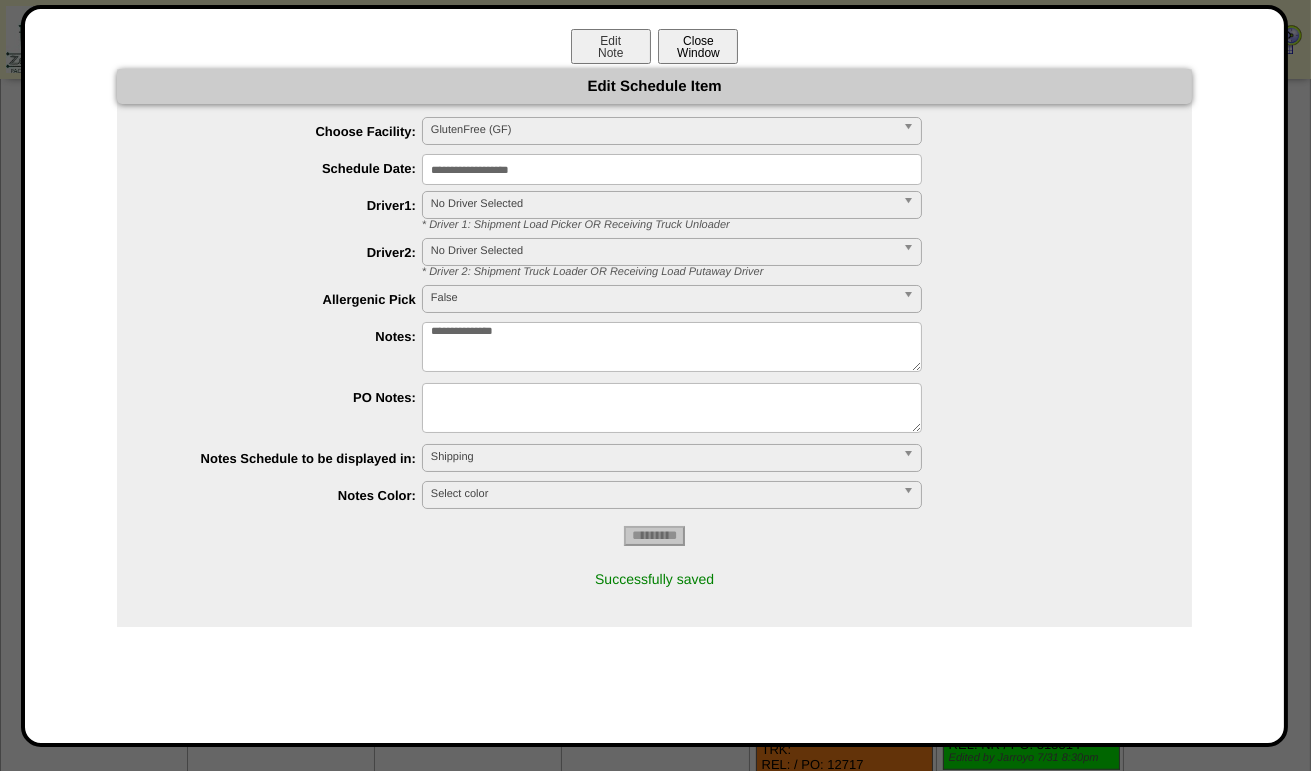 click on "Close Window" at bounding box center [698, 46] 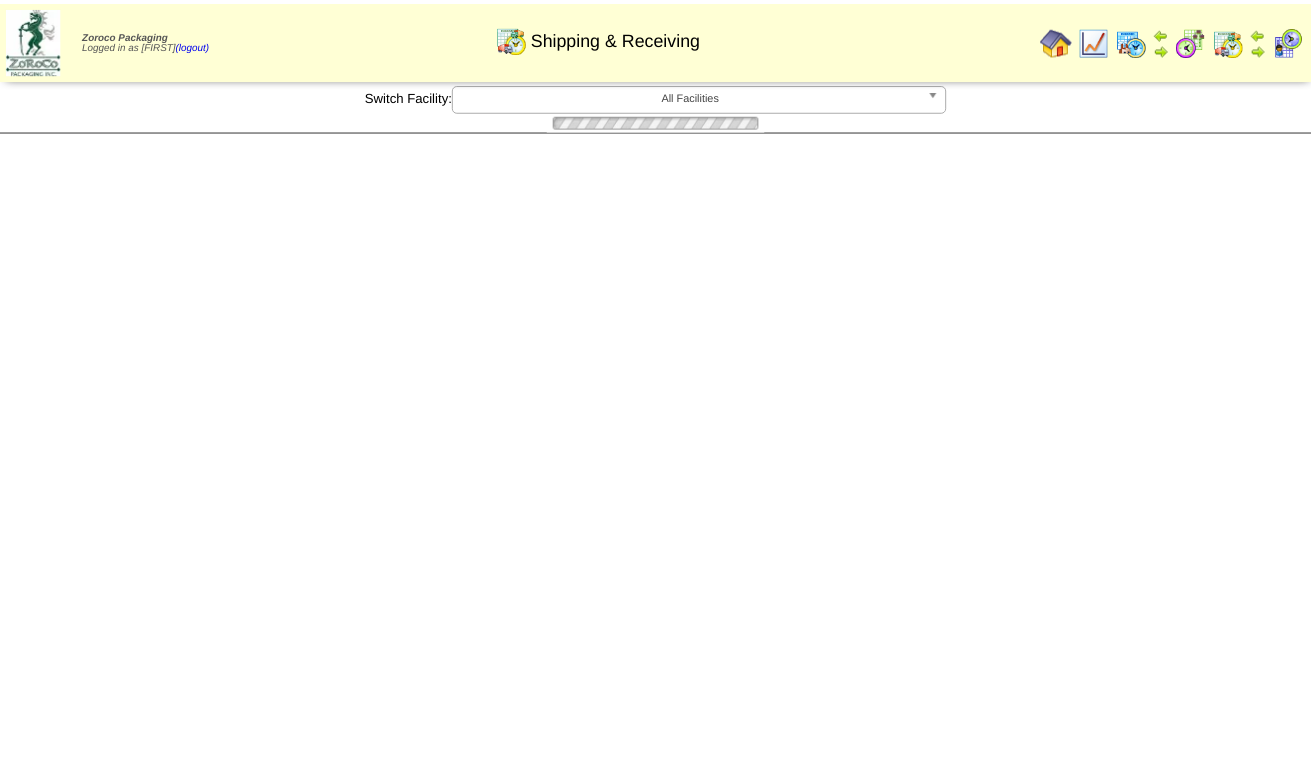 scroll, scrollTop: 0, scrollLeft: 0, axis: both 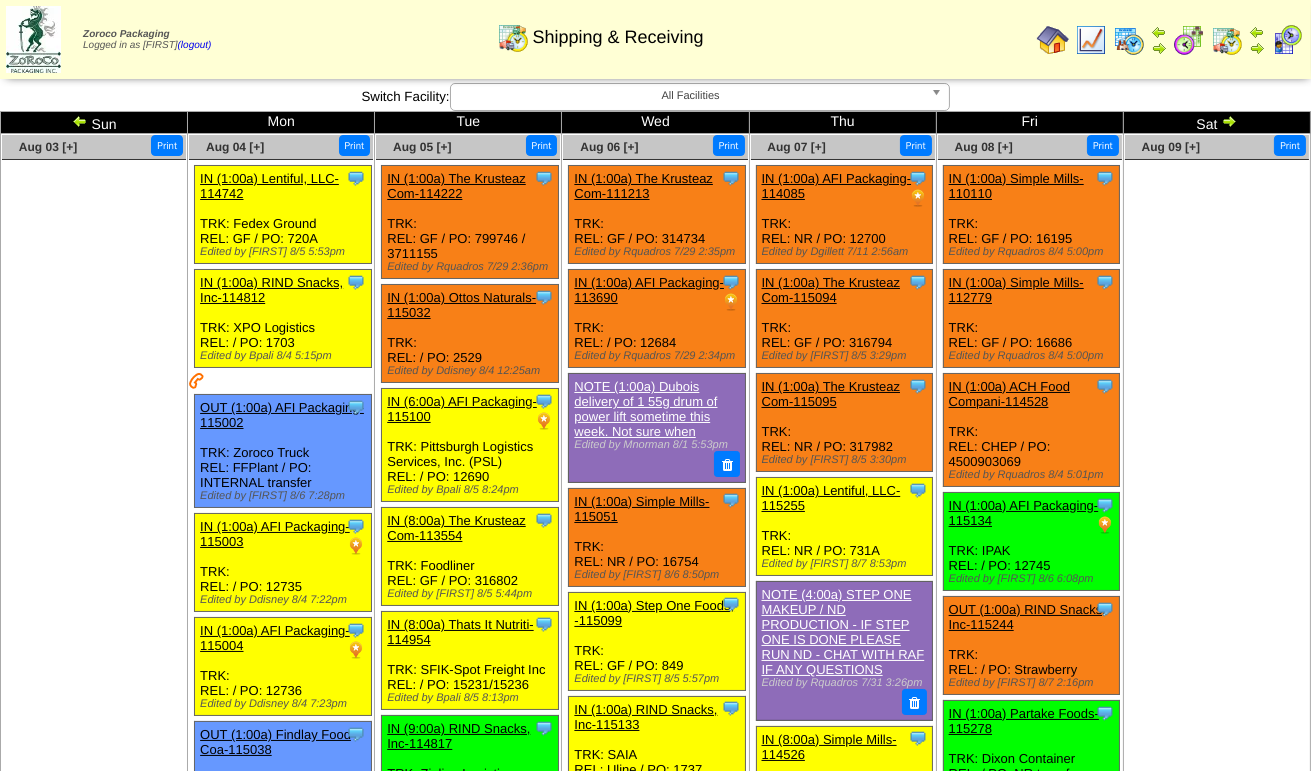 click at bounding box center (80, 121) 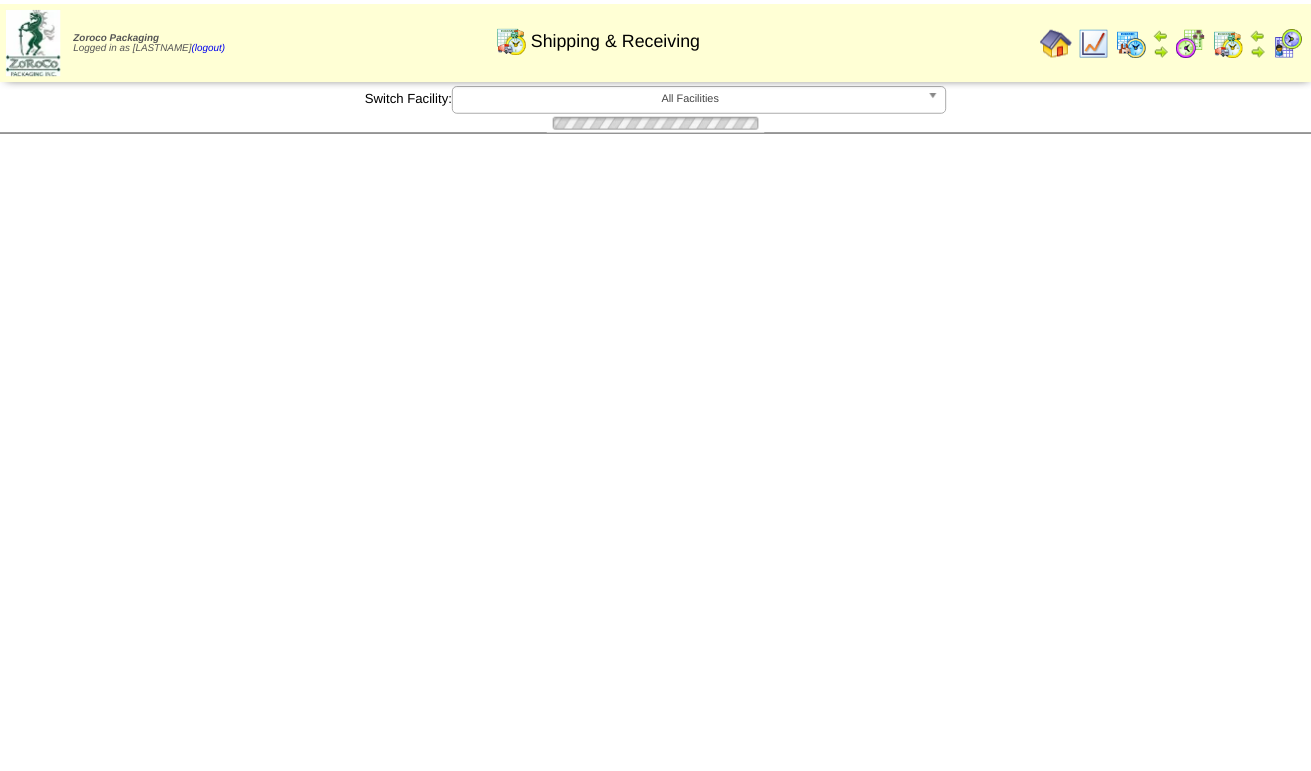 scroll, scrollTop: 0, scrollLeft: 0, axis: both 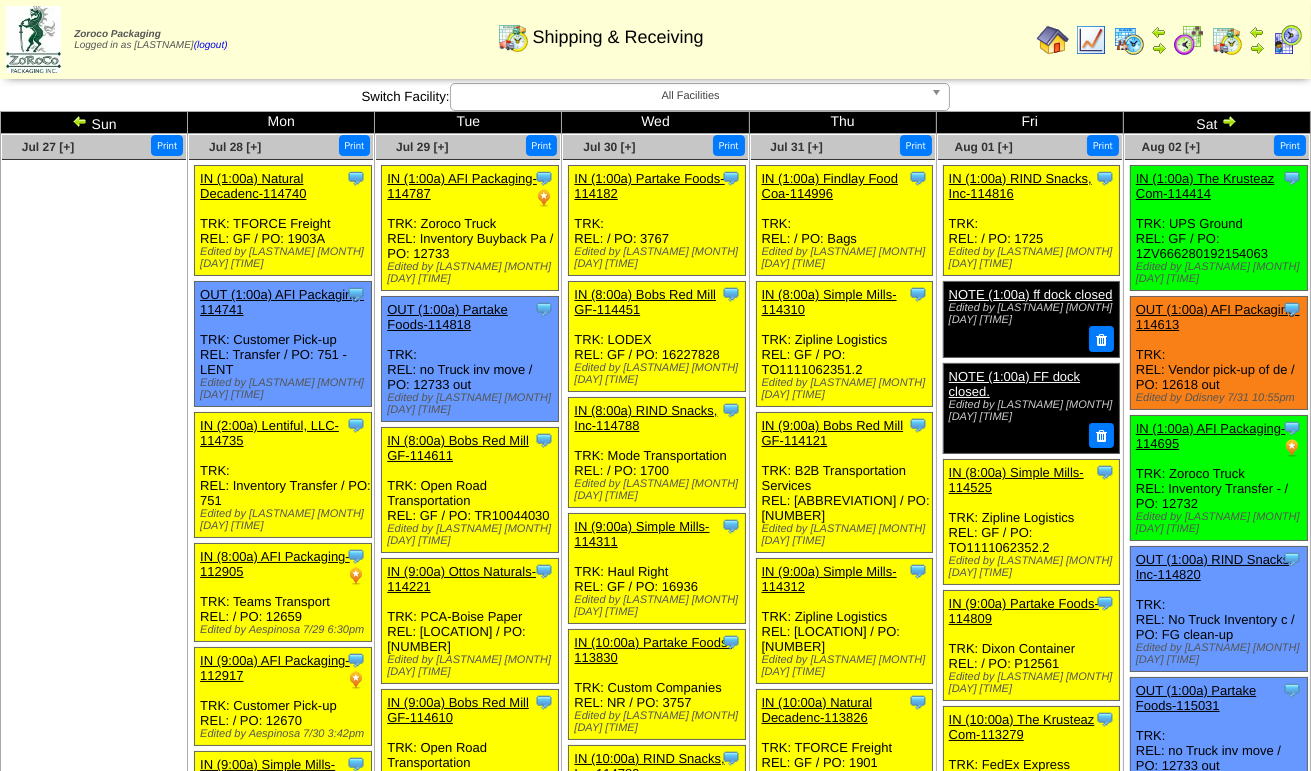 click on "NOTE
(1:00a)
ff dock closed" at bounding box center (1031, 294) 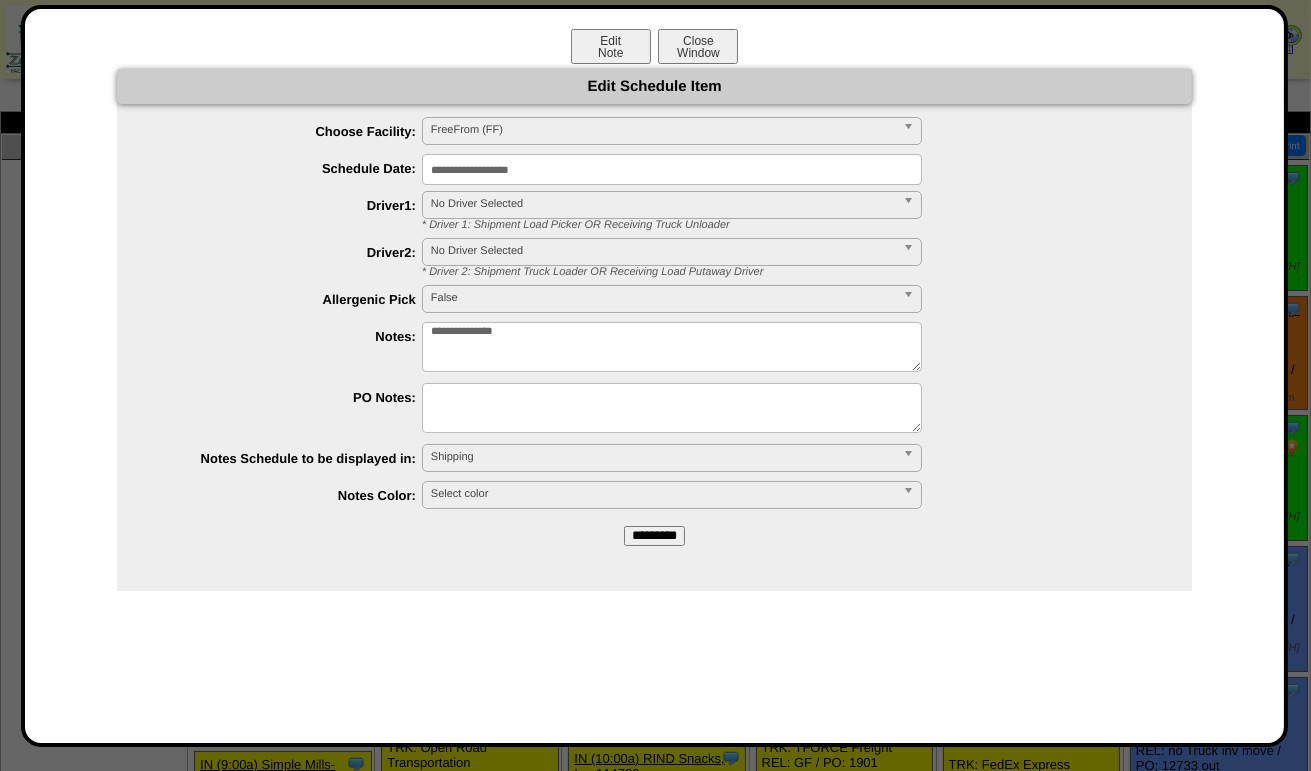 click on "**********" at bounding box center (672, 169) 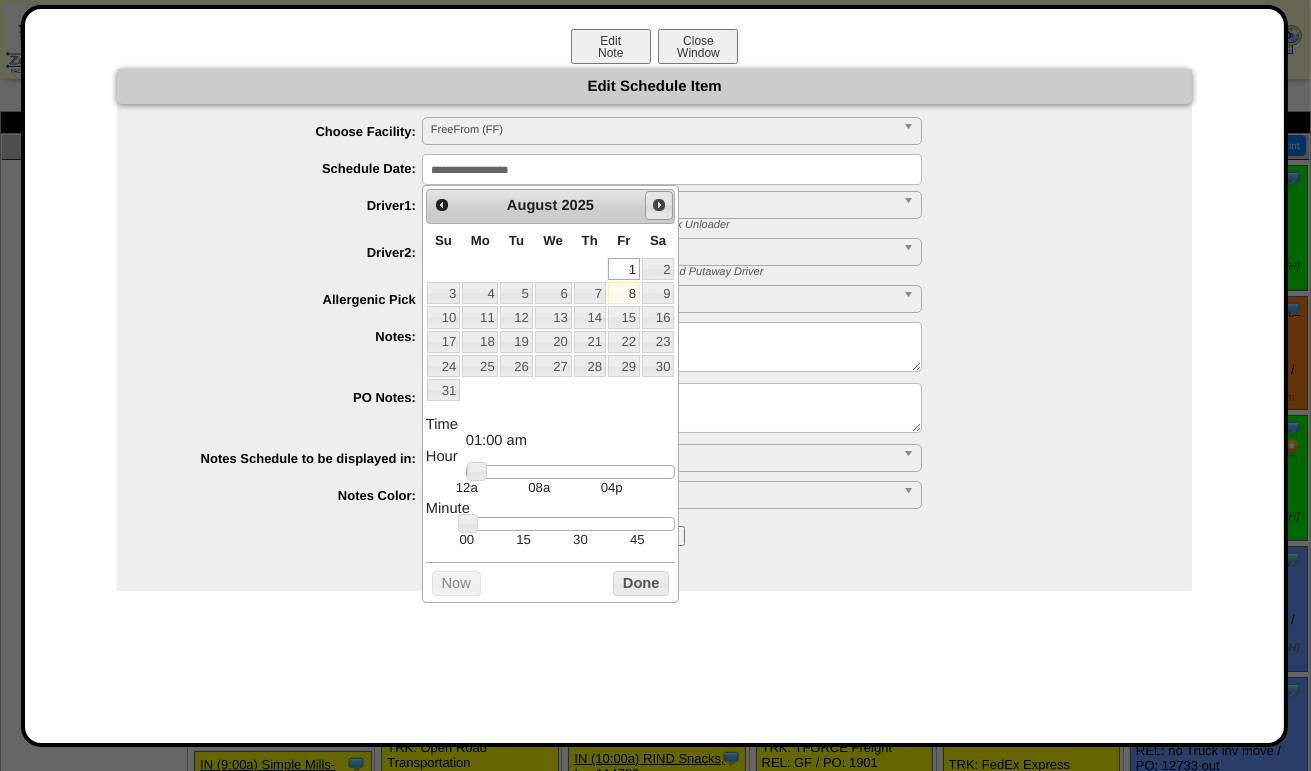click on "Next" at bounding box center [659, 205] 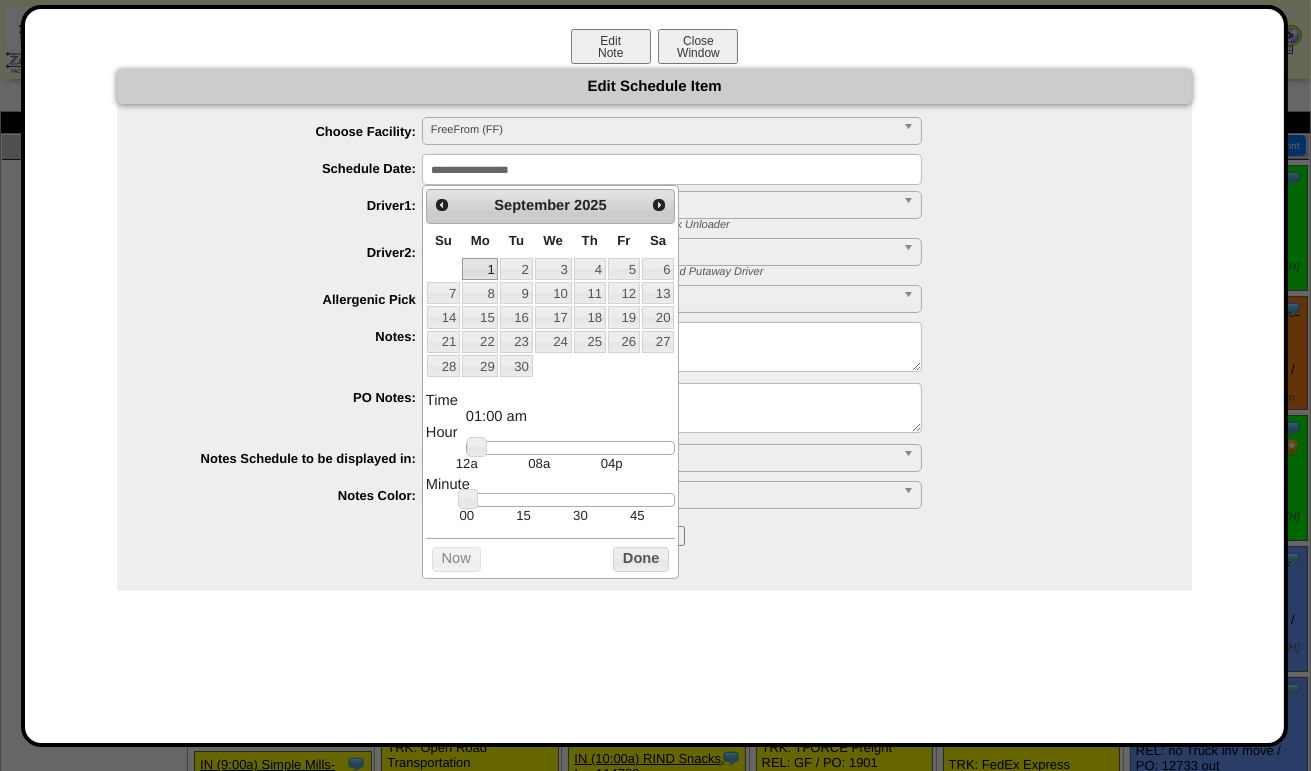 click on "1" at bounding box center [480, 269] 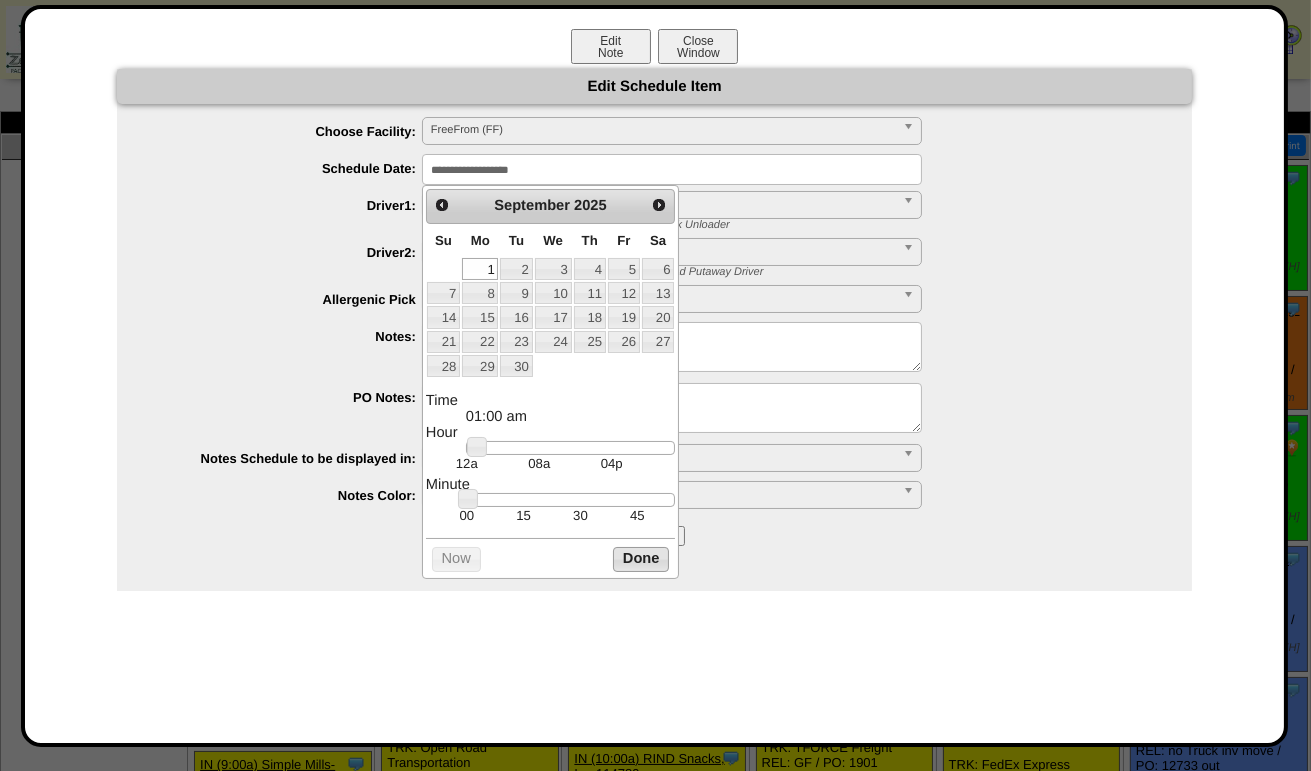 click on "Done" at bounding box center (641, 559) 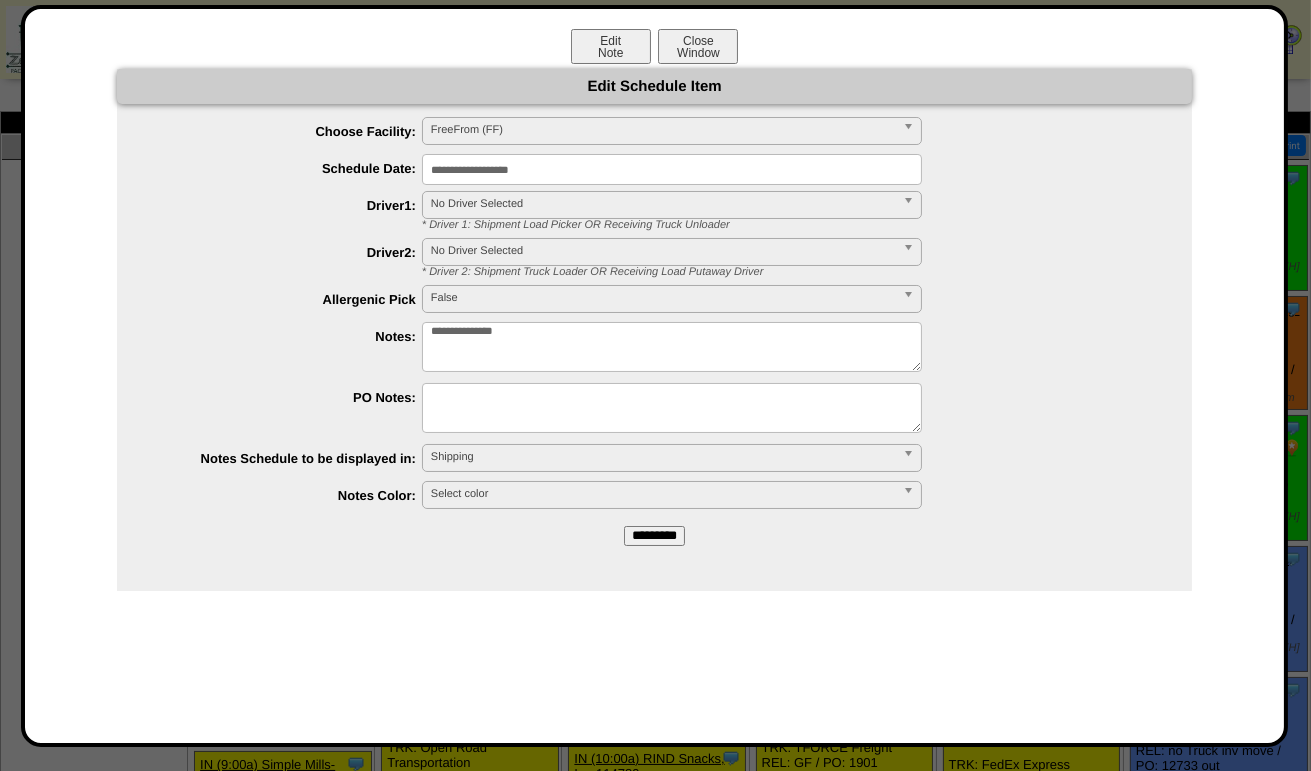 click on "*********" at bounding box center [654, 536] 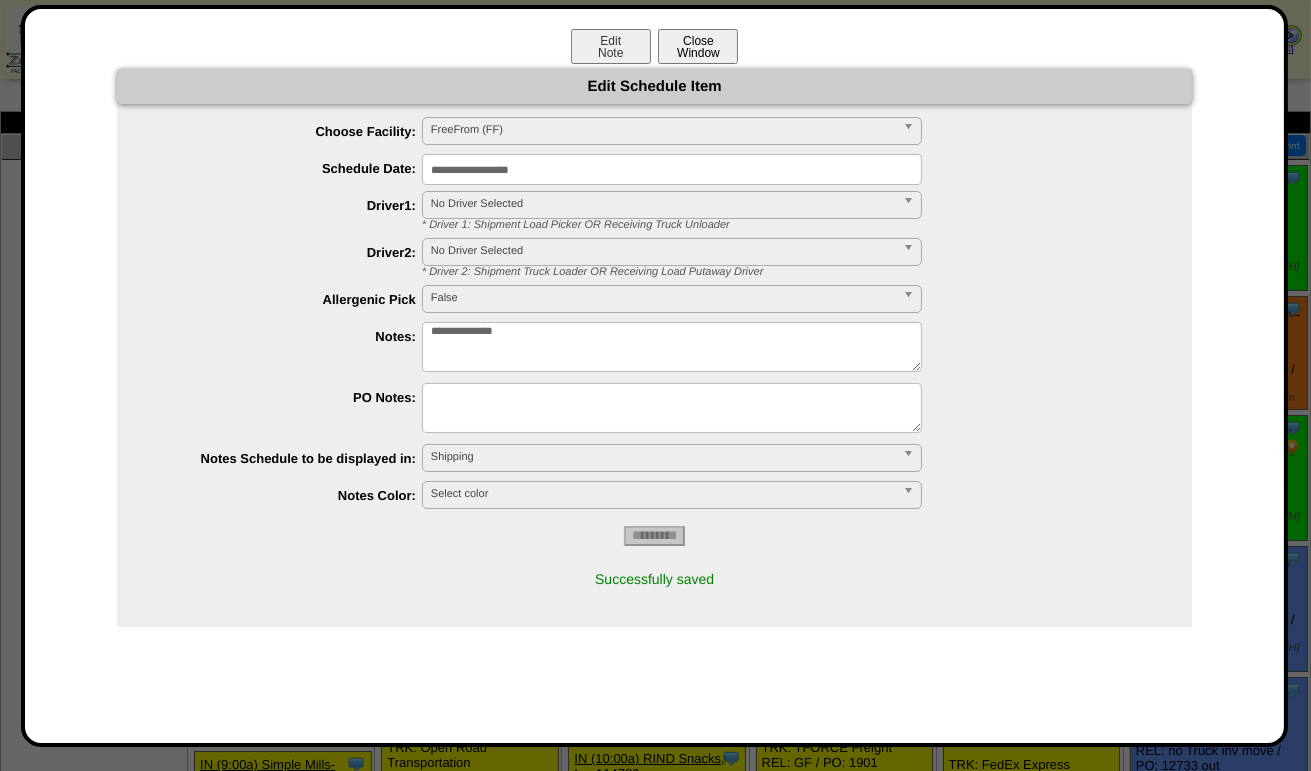 click on "Close Window" at bounding box center [698, 46] 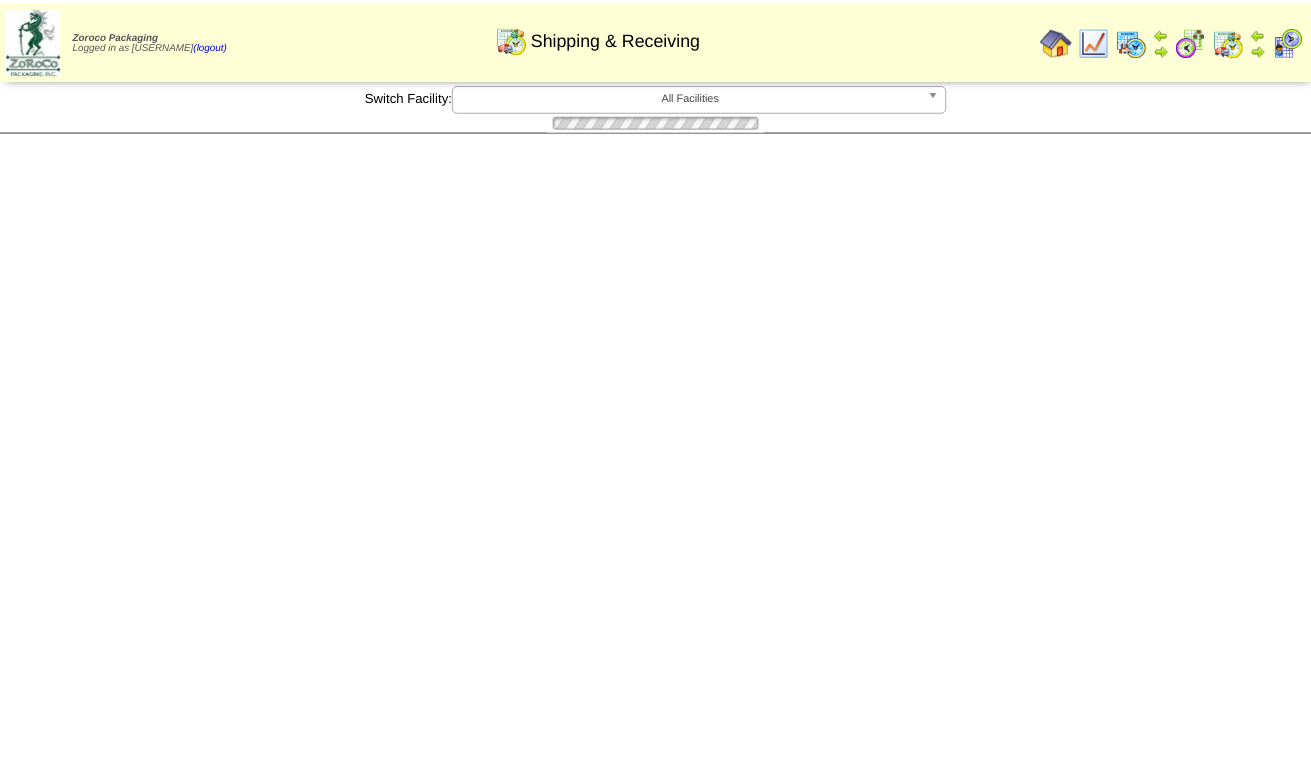 scroll, scrollTop: 0, scrollLeft: 0, axis: both 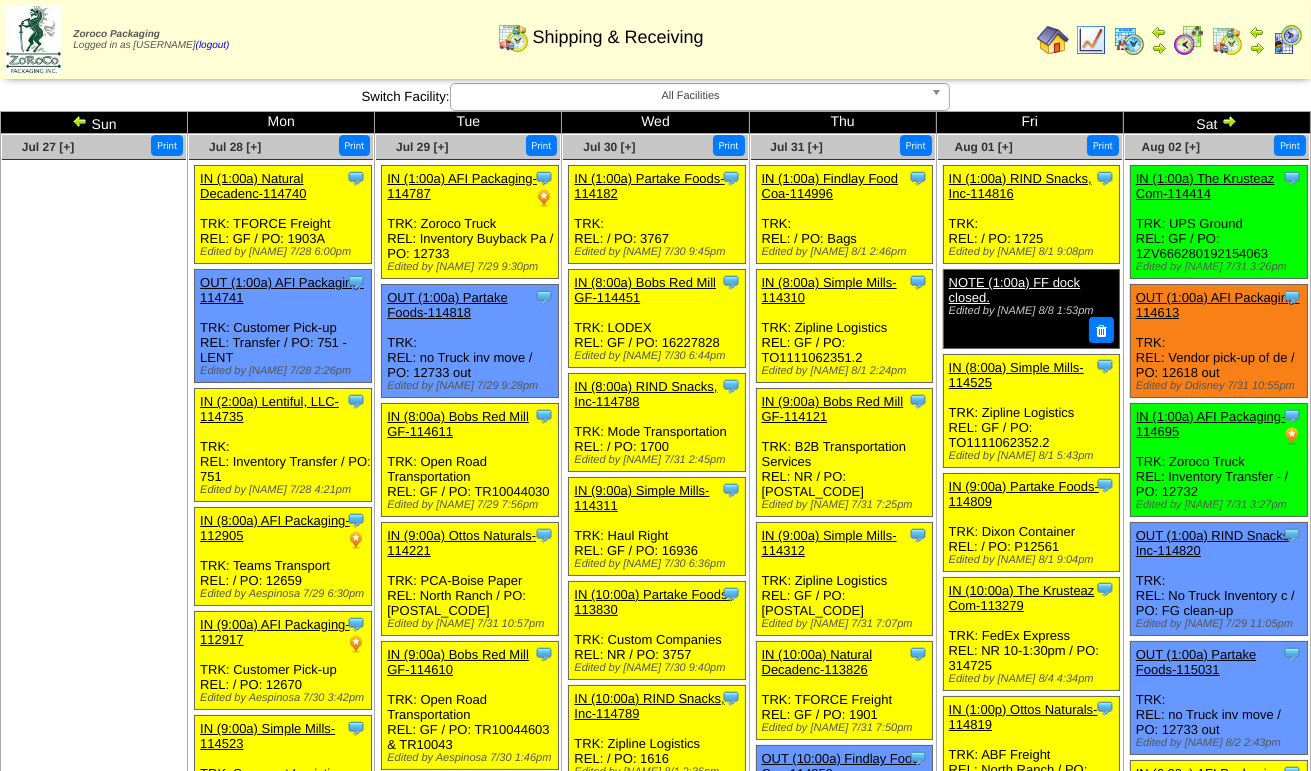 click on "NOTE
(1:00a)
FF dock closed." at bounding box center (1014, 290) 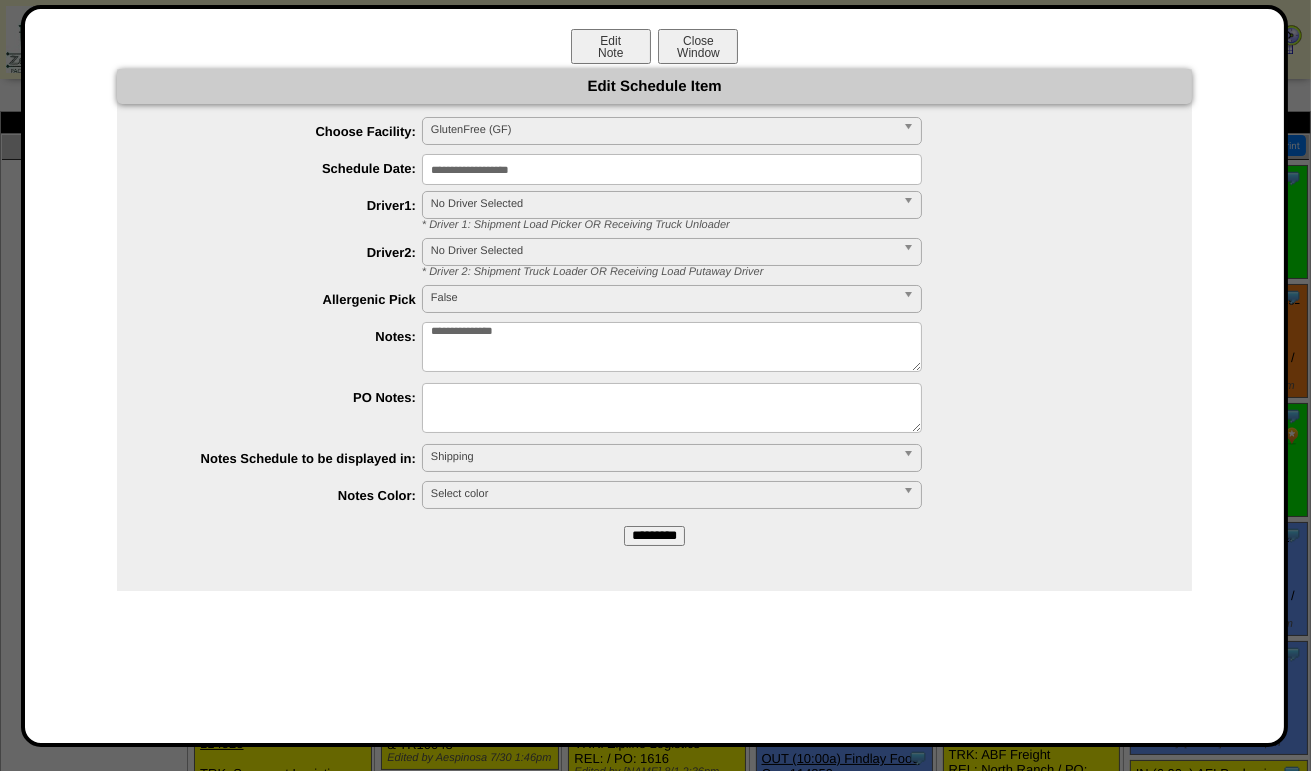 click on "**********" at bounding box center [672, 169] 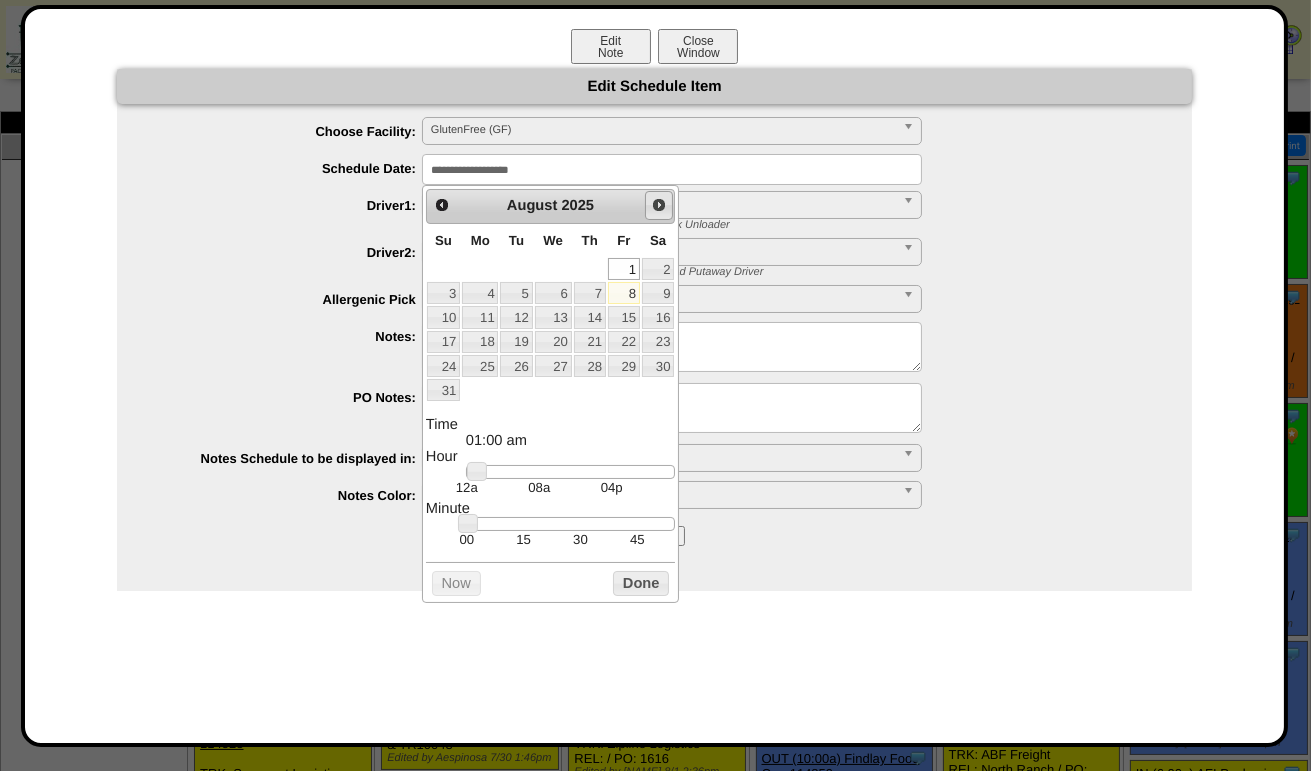 click on "Next" at bounding box center (659, 205) 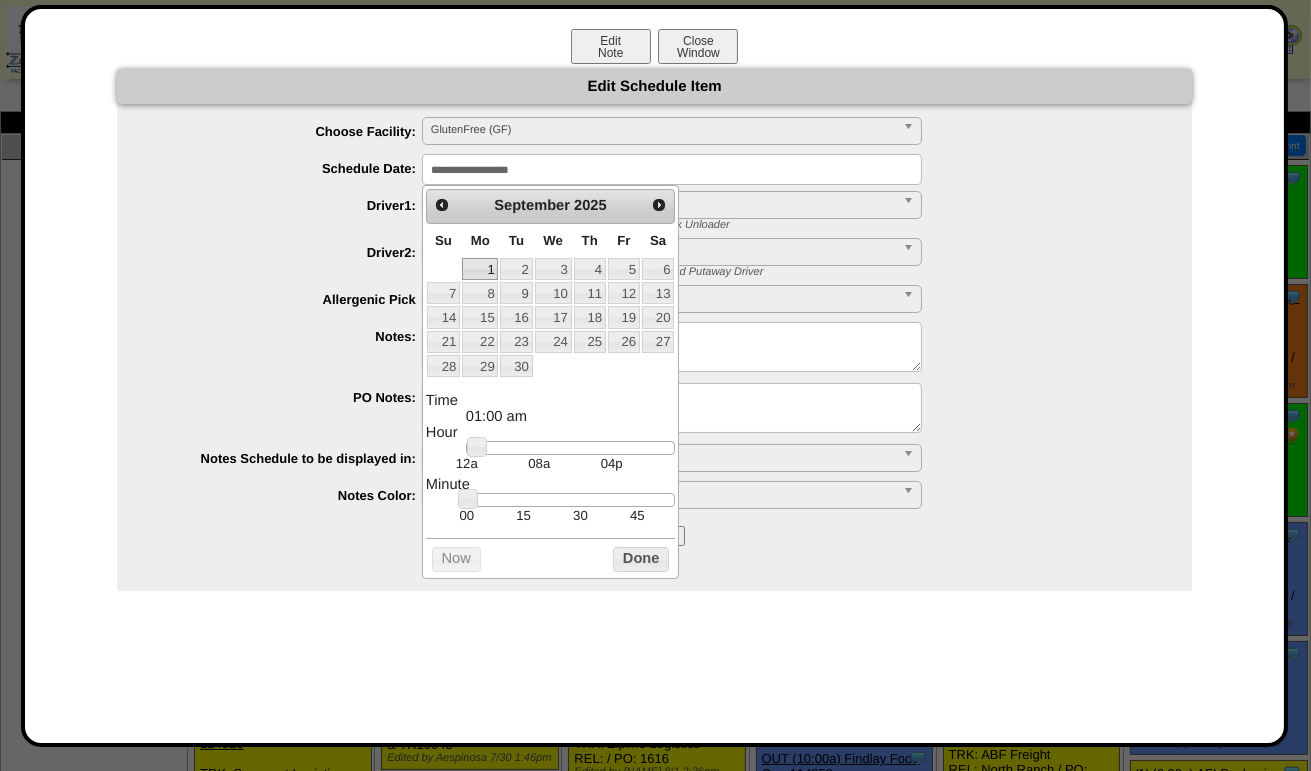 click on "1" at bounding box center [480, 269] 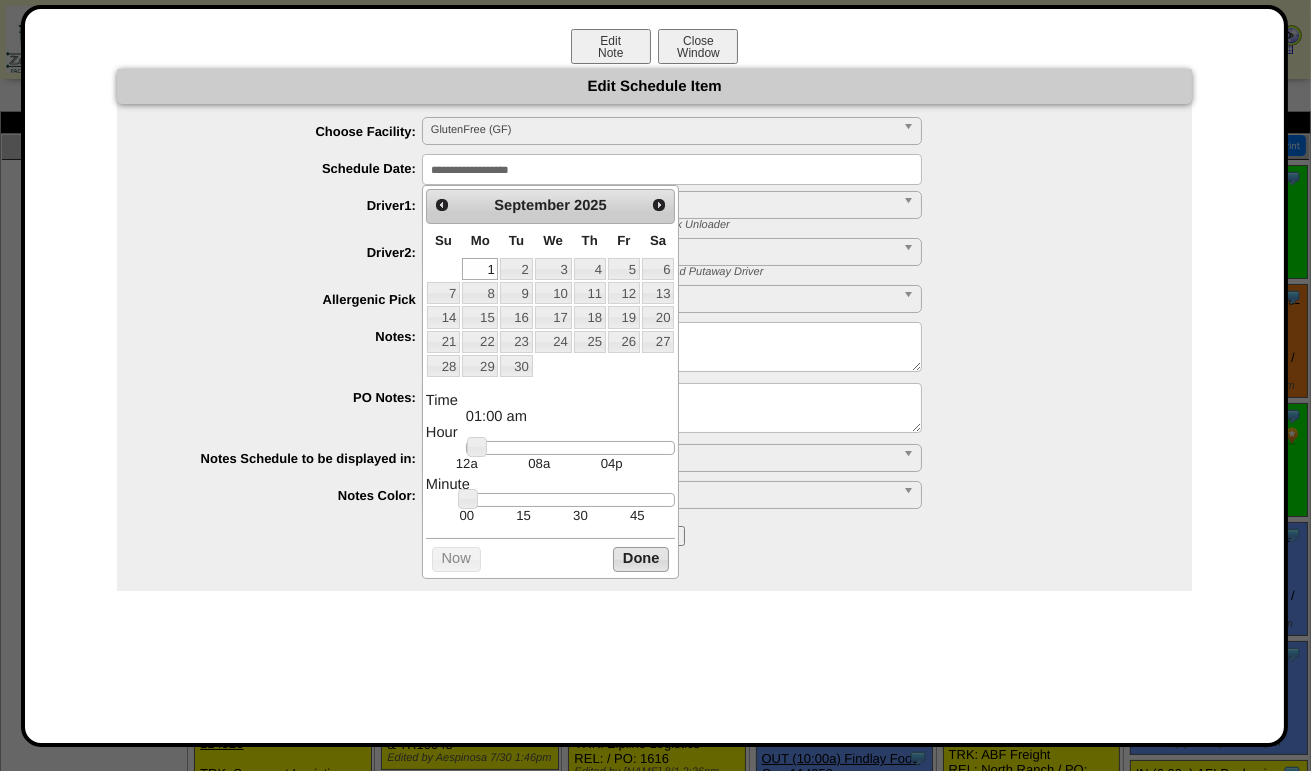 click on "Done" at bounding box center (641, 559) 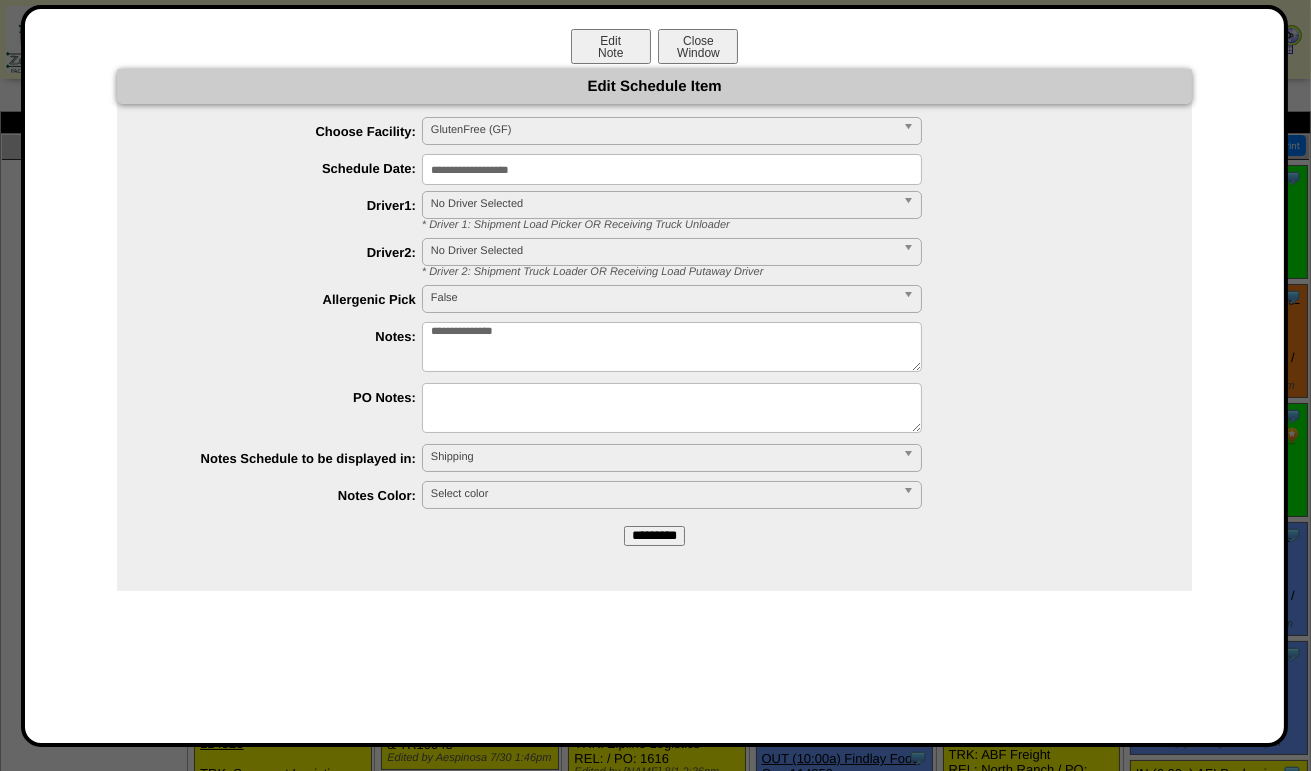 click on "*********" at bounding box center [654, 536] 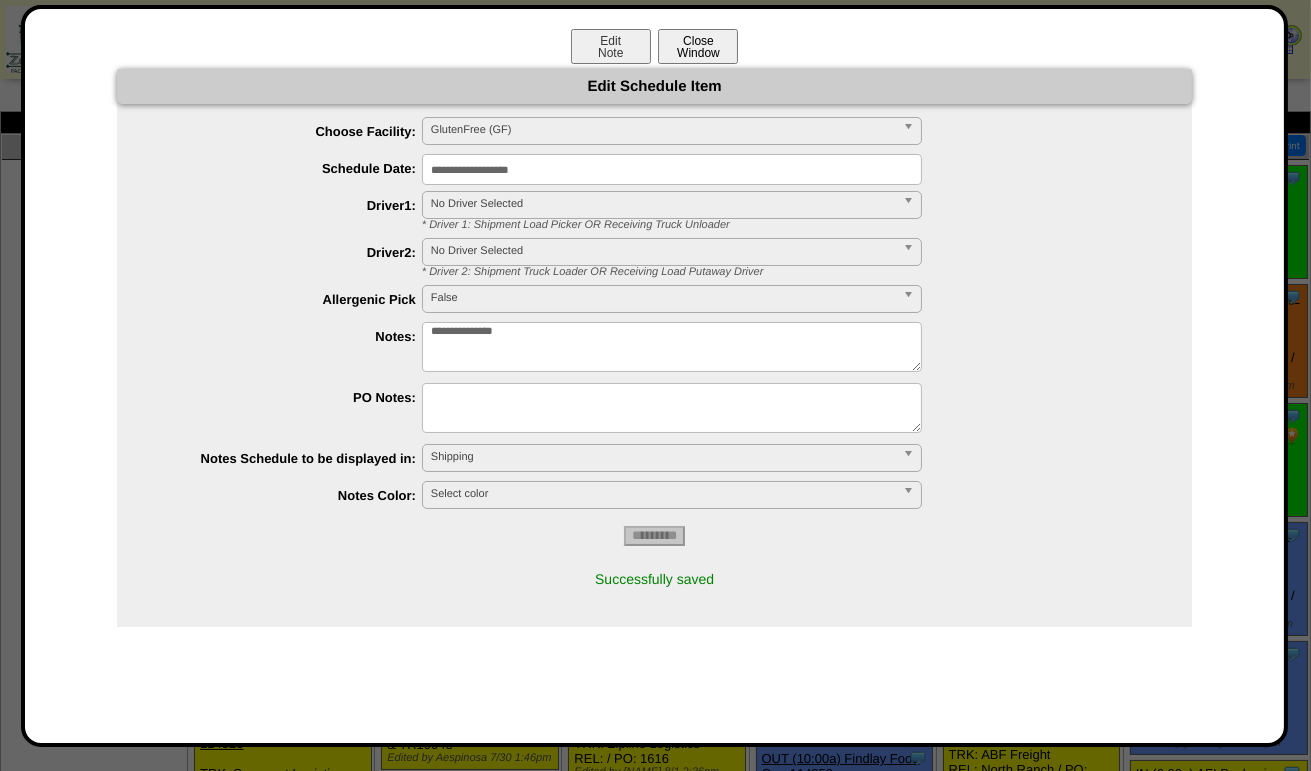 click on "Close Window" at bounding box center (698, 46) 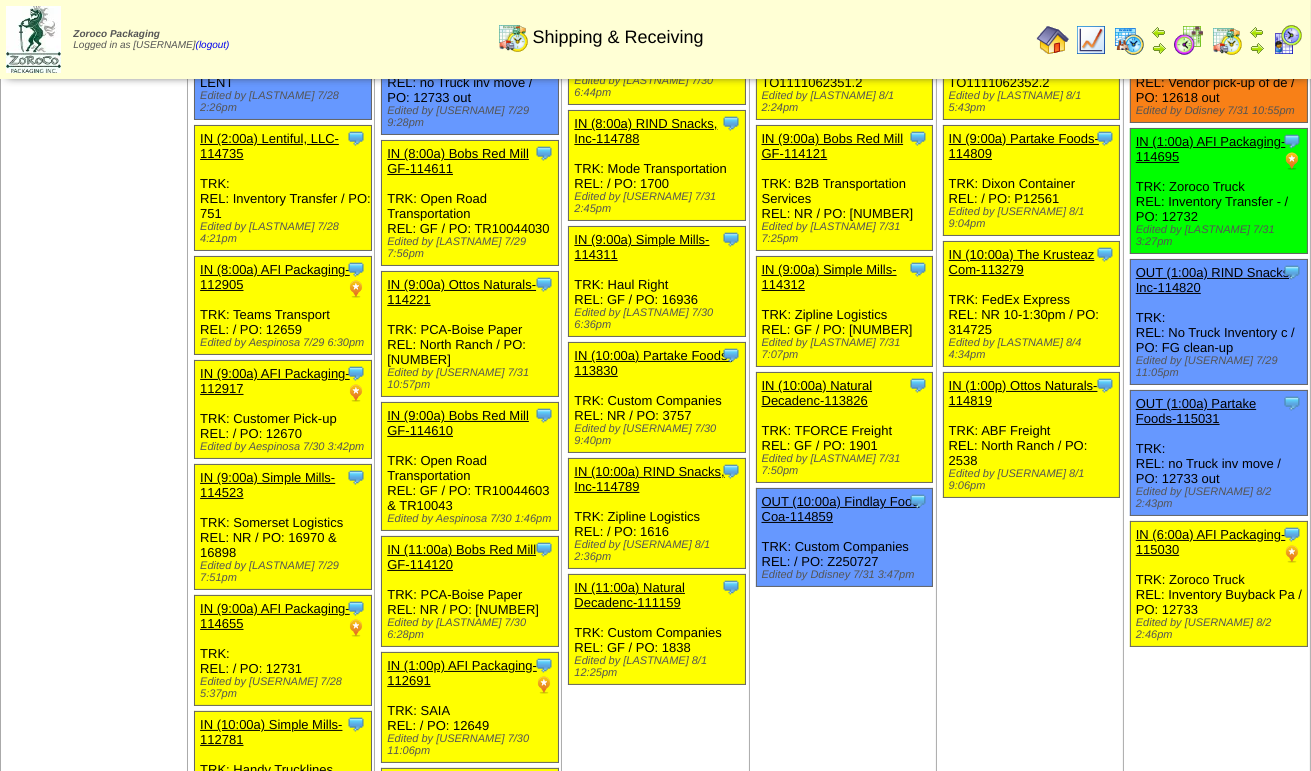 scroll, scrollTop: 0, scrollLeft: 0, axis: both 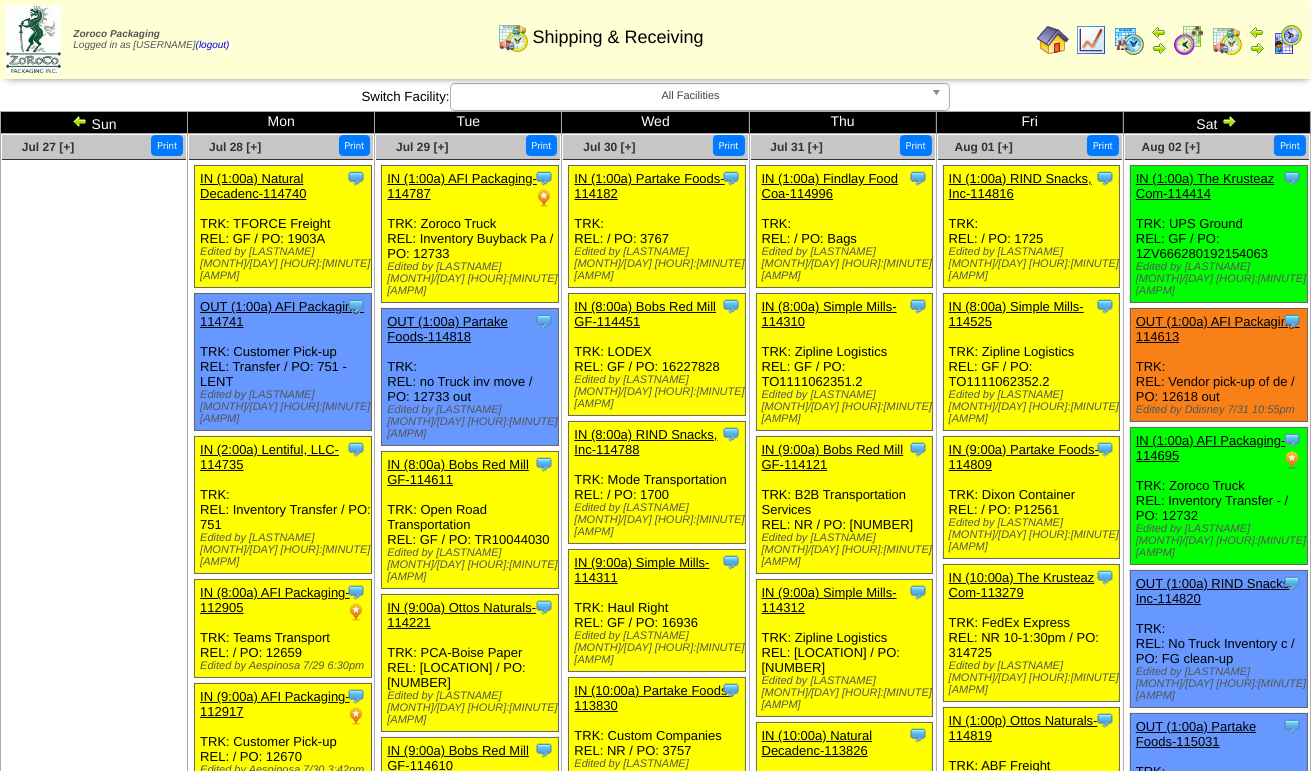 click at bounding box center [1229, 121] 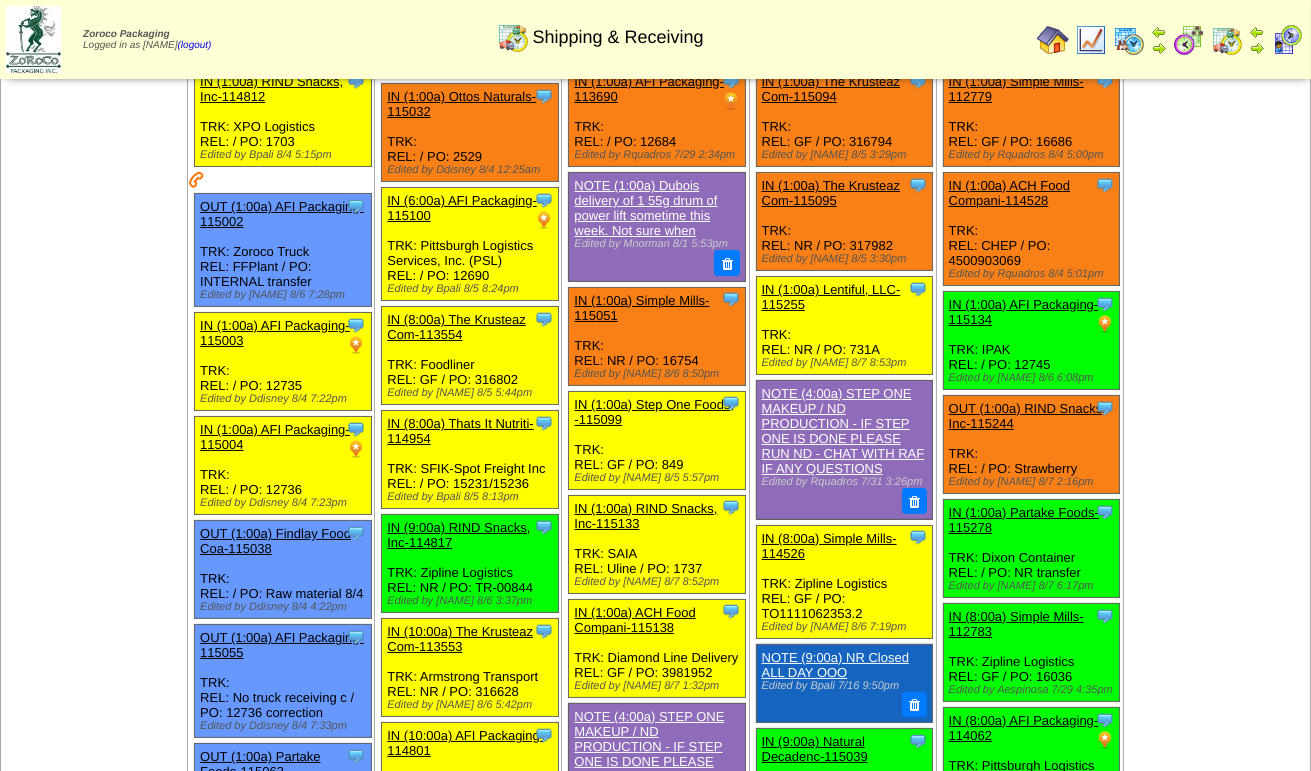 scroll, scrollTop: 200, scrollLeft: 0, axis: vertical 